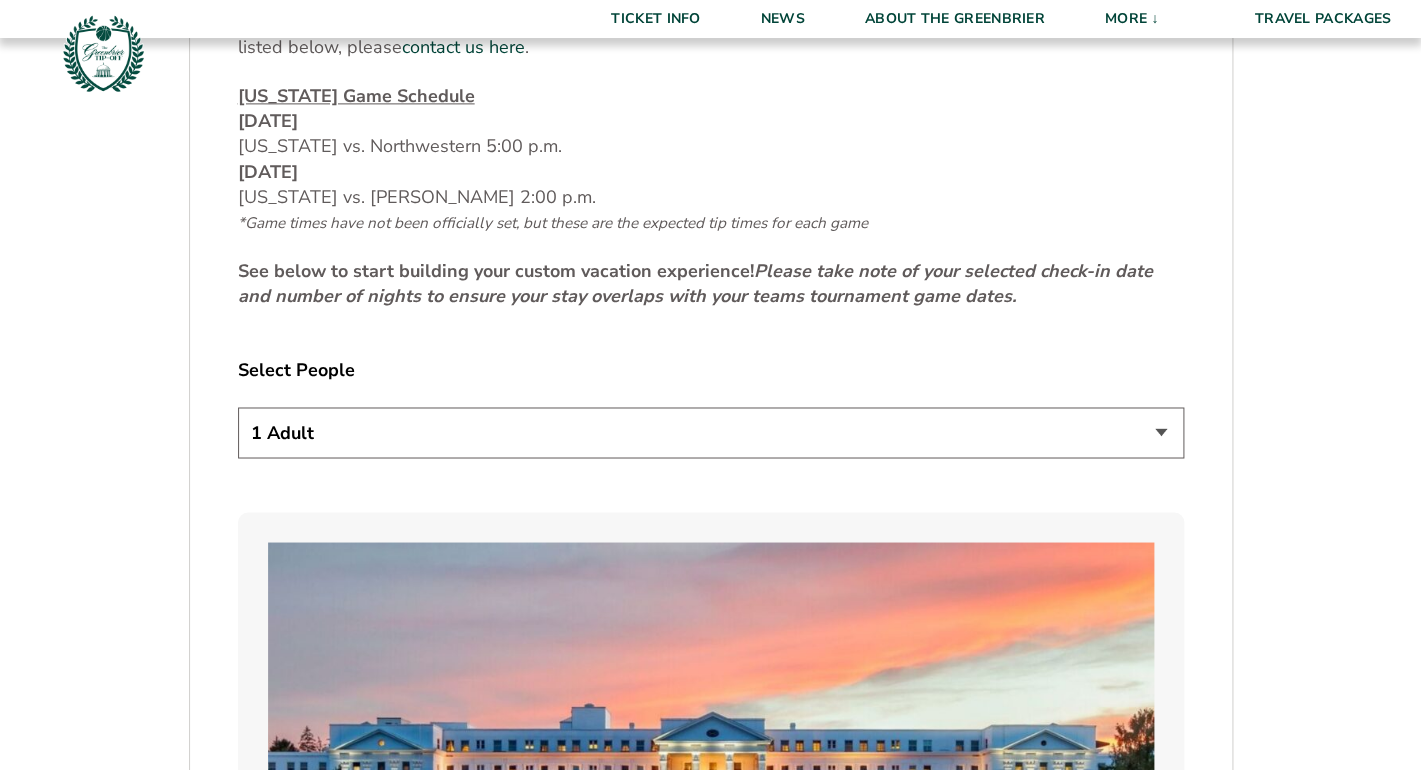 scroll, scrollTop: 998, scrollLeft: 0, axis: vertical 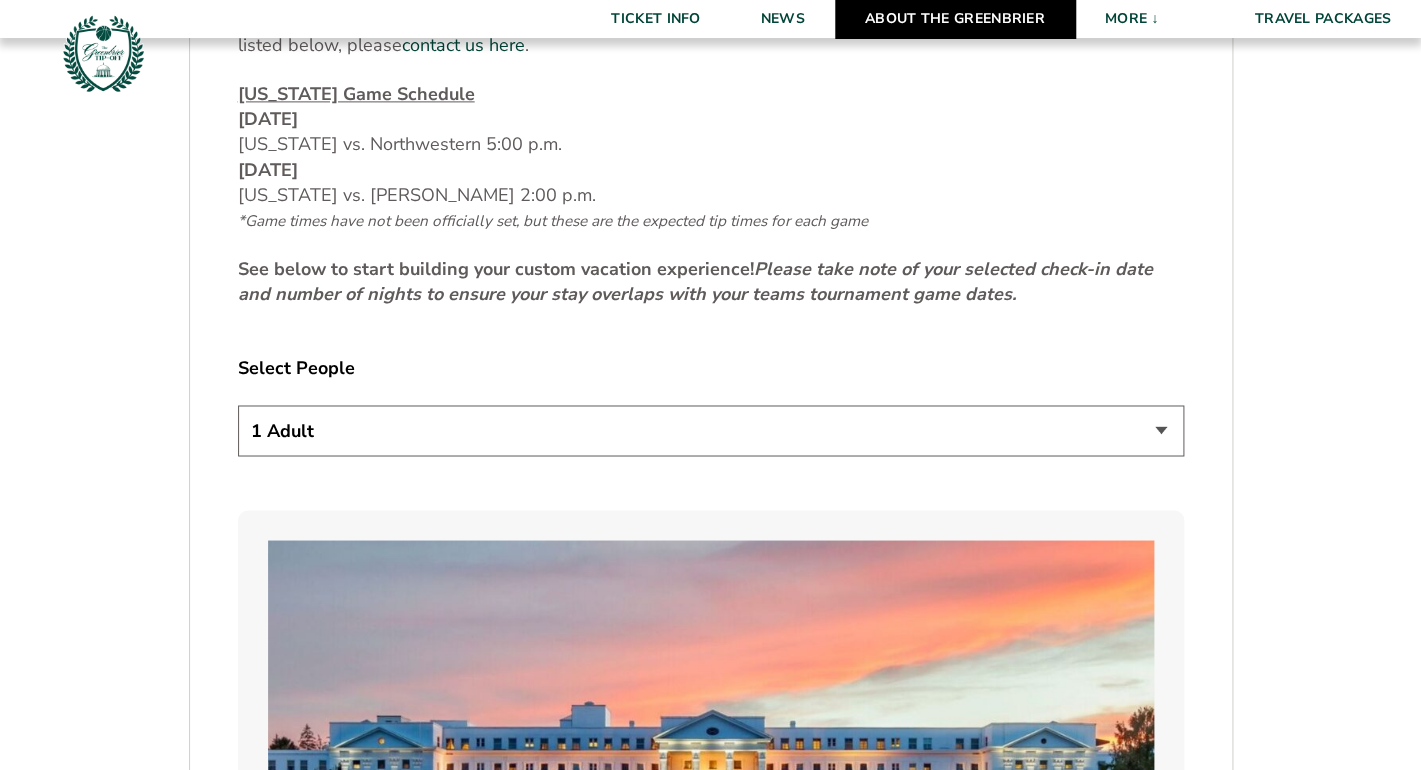 click on "About The Greenbrier" at bounding box center (955, 19) 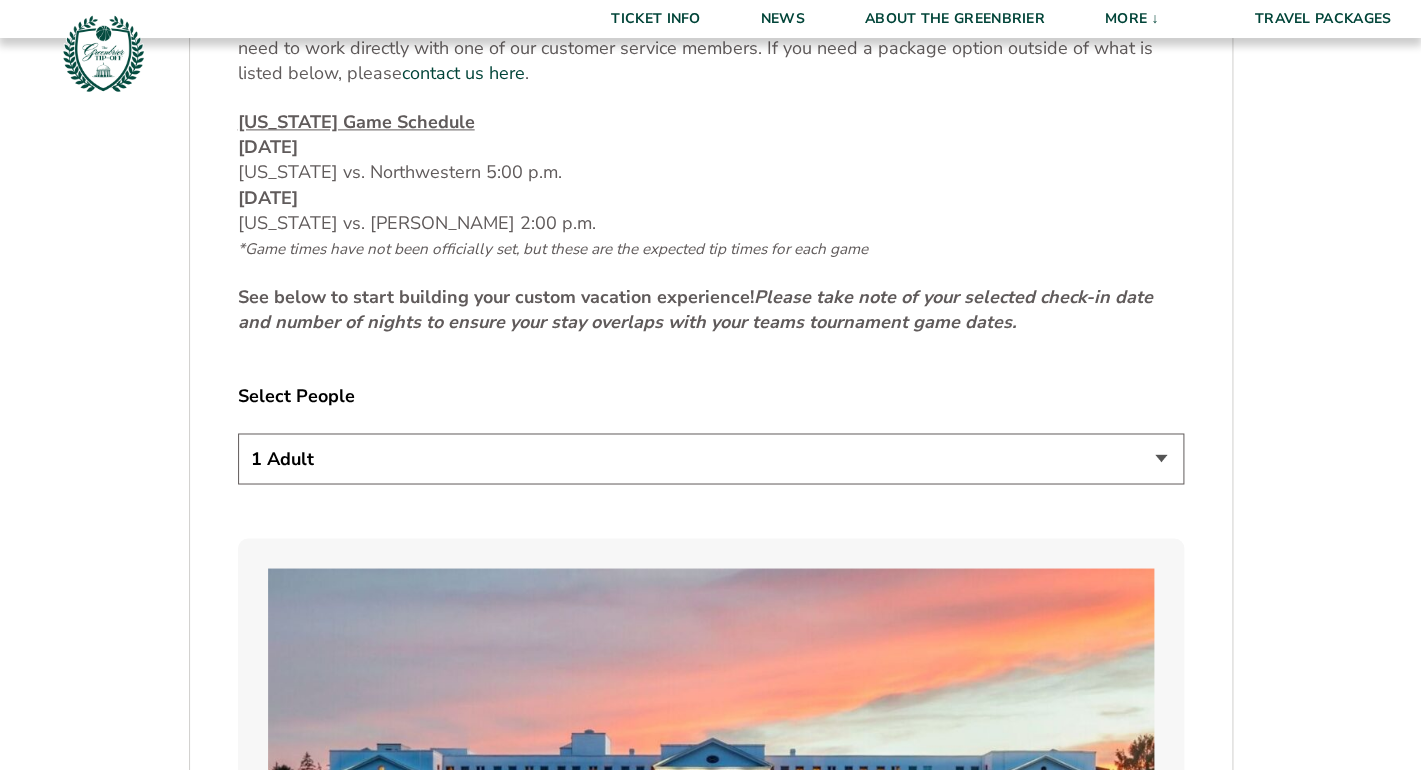 scroll, scrollTop: 948, scrollLeft: 0, axis: vertical 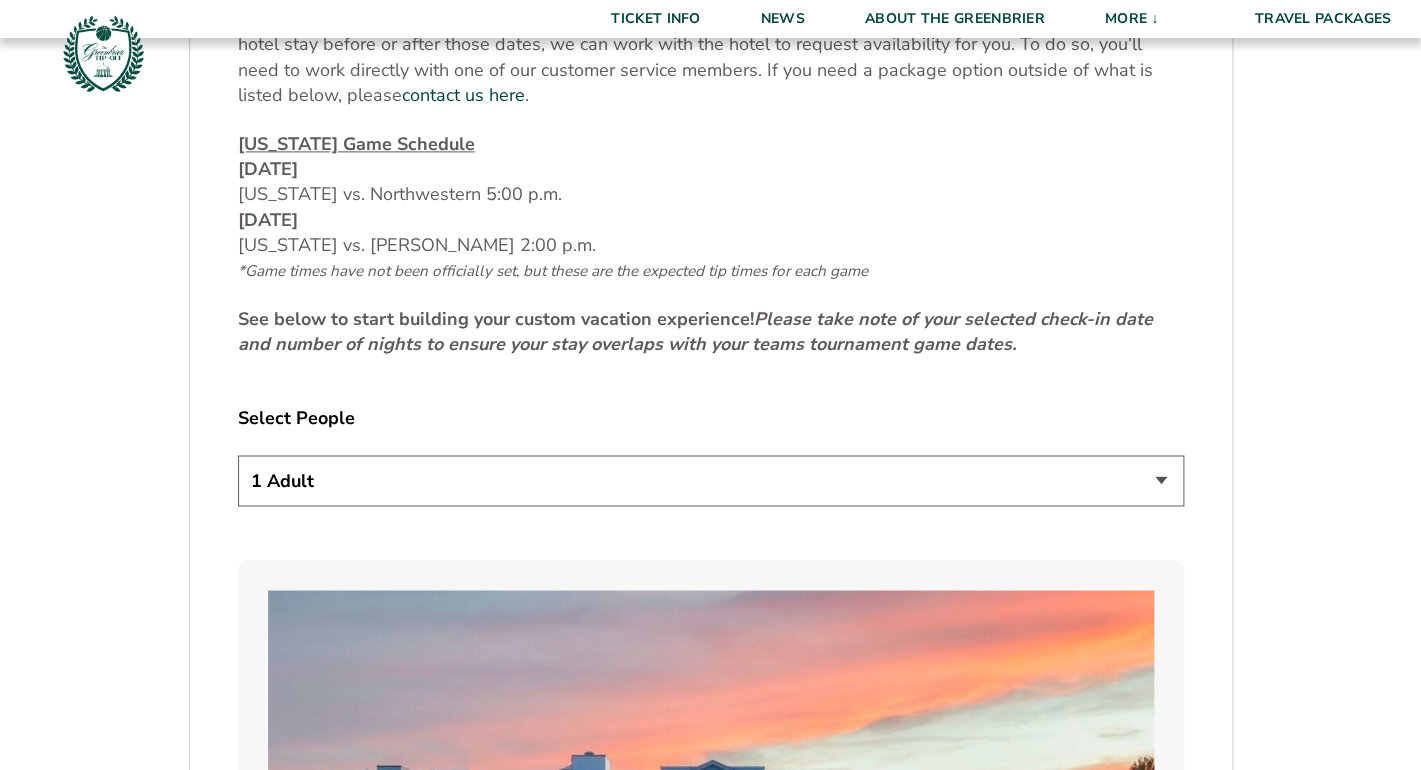 select on "2 Adults" 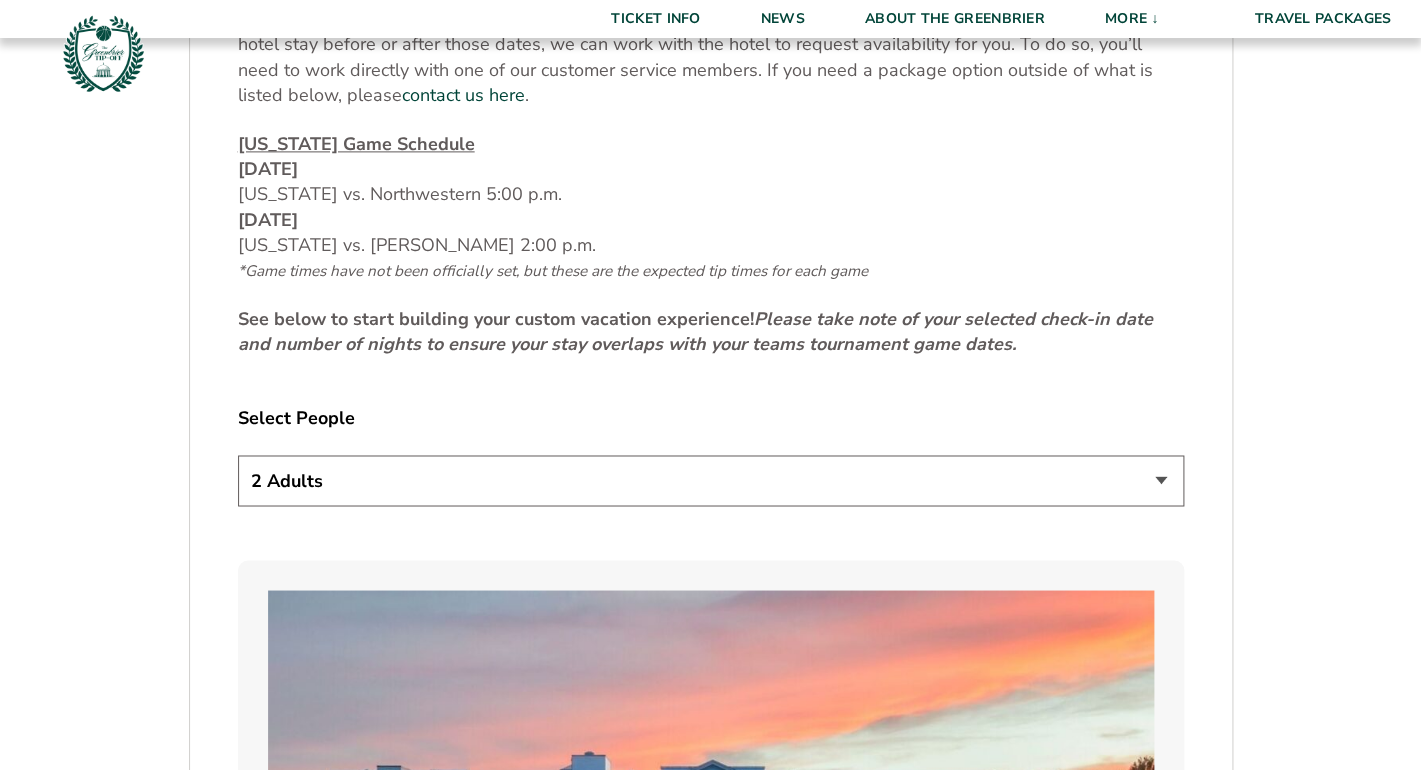 click on "2 Adults" at bounding box center (0, 0) 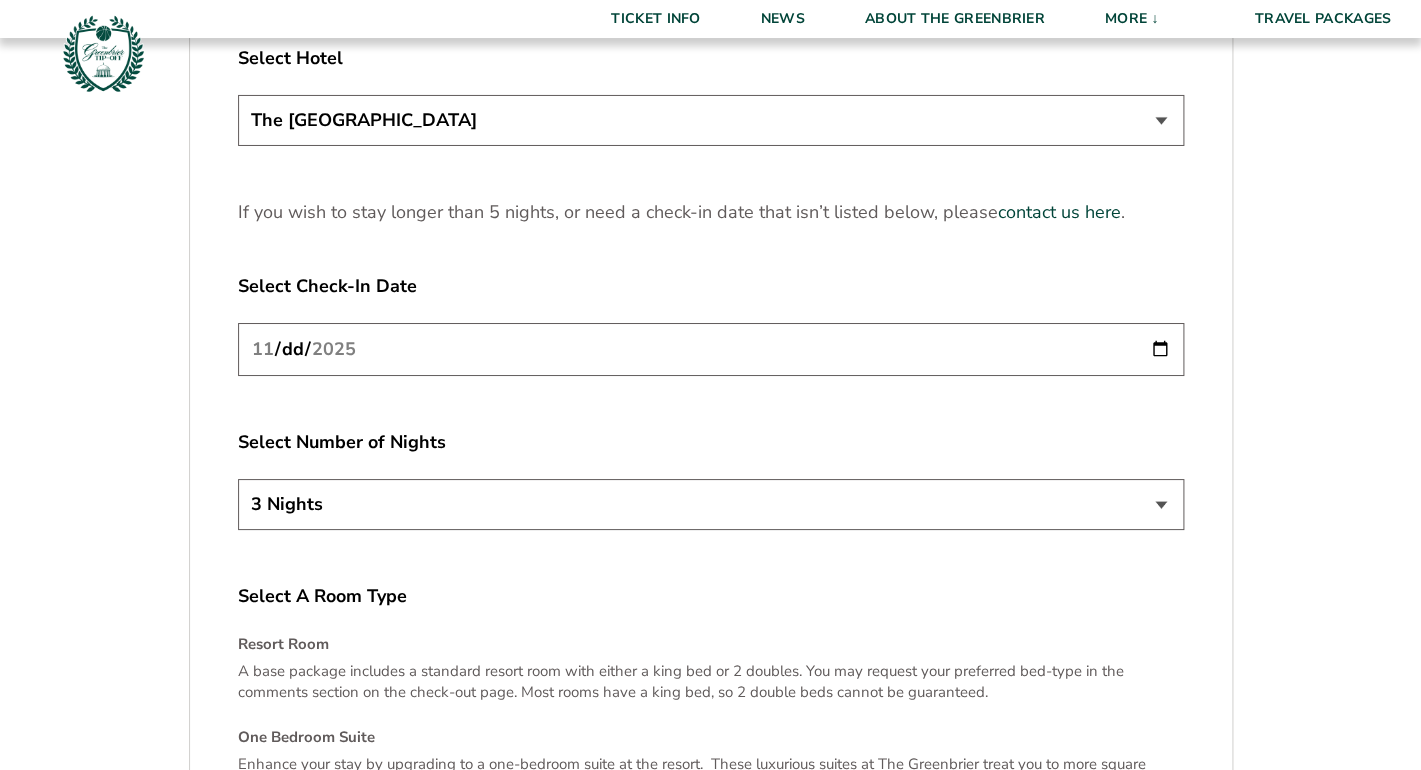 scroll, scrollTop: 2593, scrollLeft: 0, axis: vertical 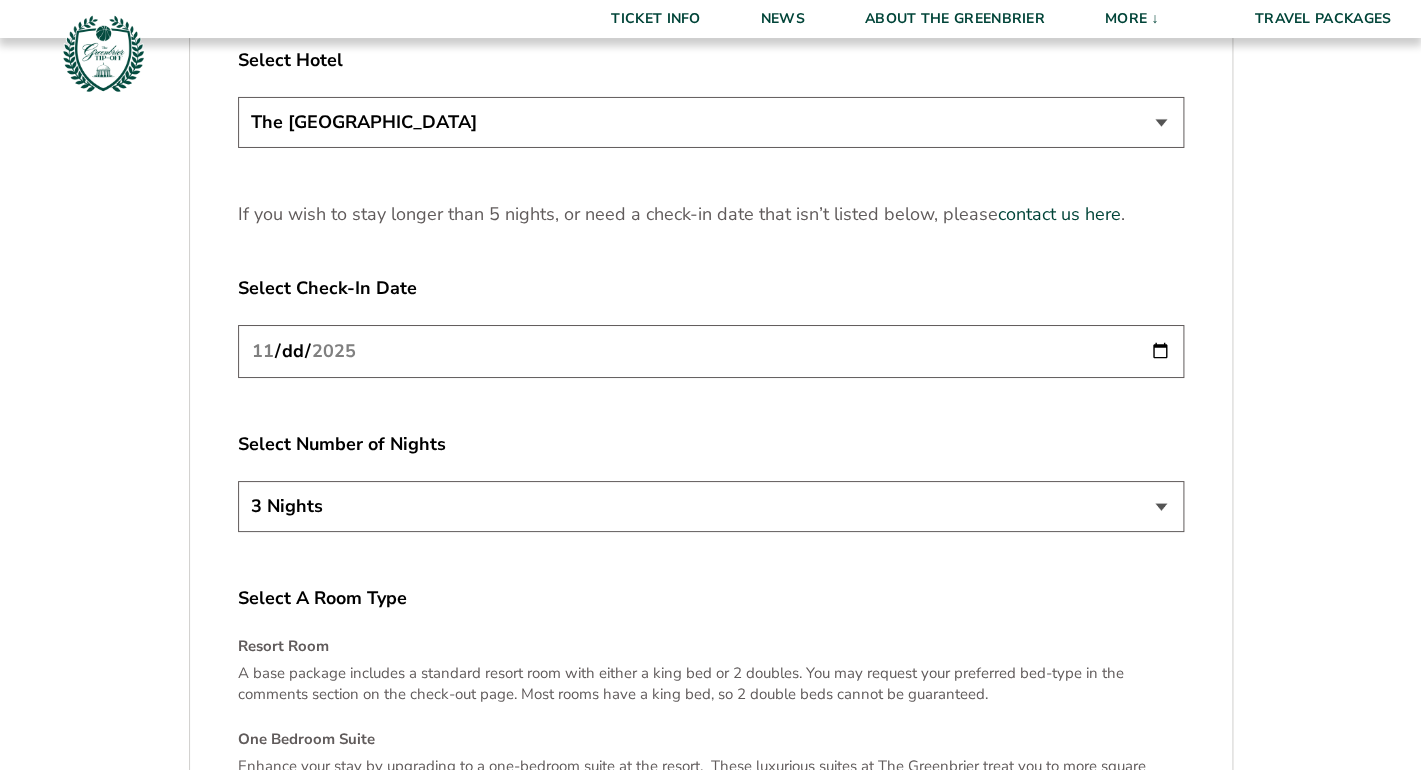 click on "The Greenbrier Resort" at bounding box center (0, 0) 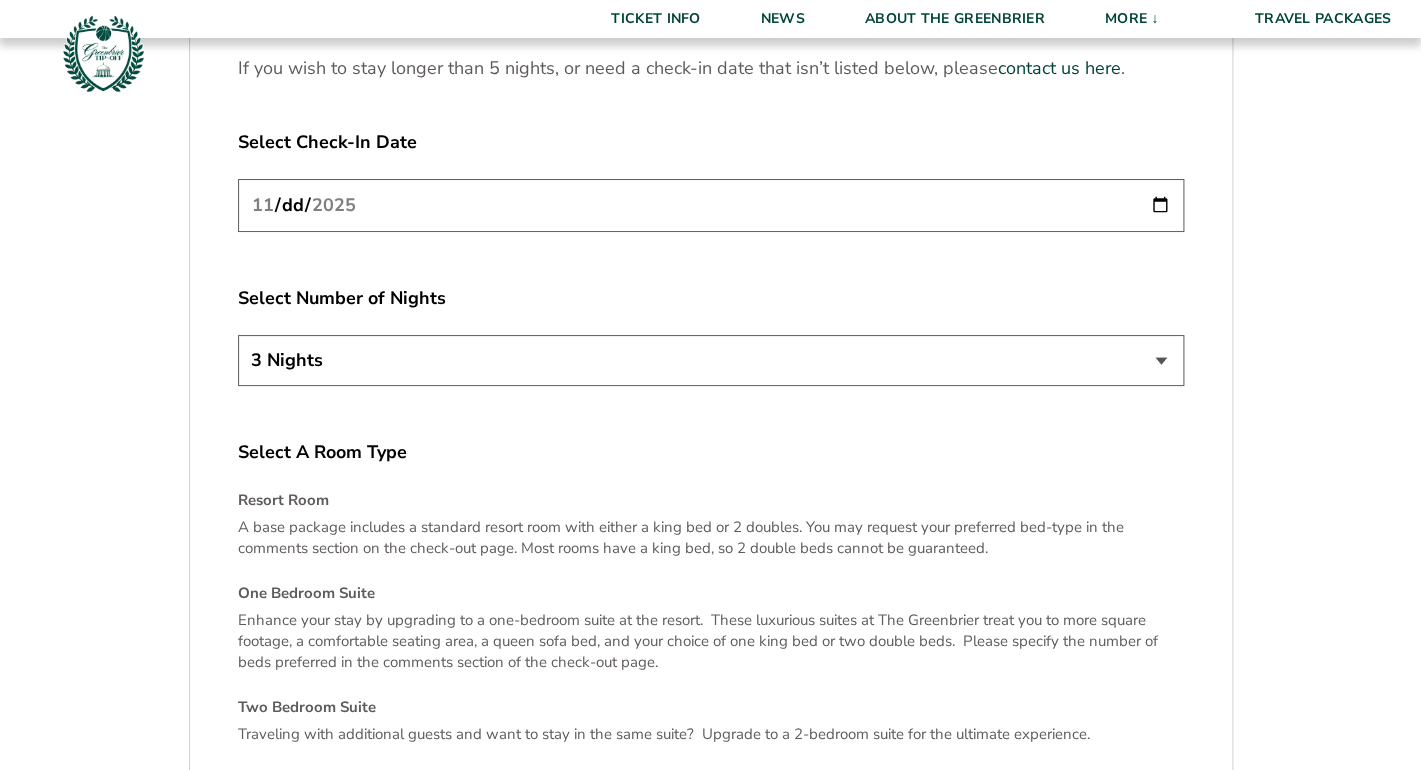 scroll, scrollTop: 2738, scrollLeft: 0, axis: vertical 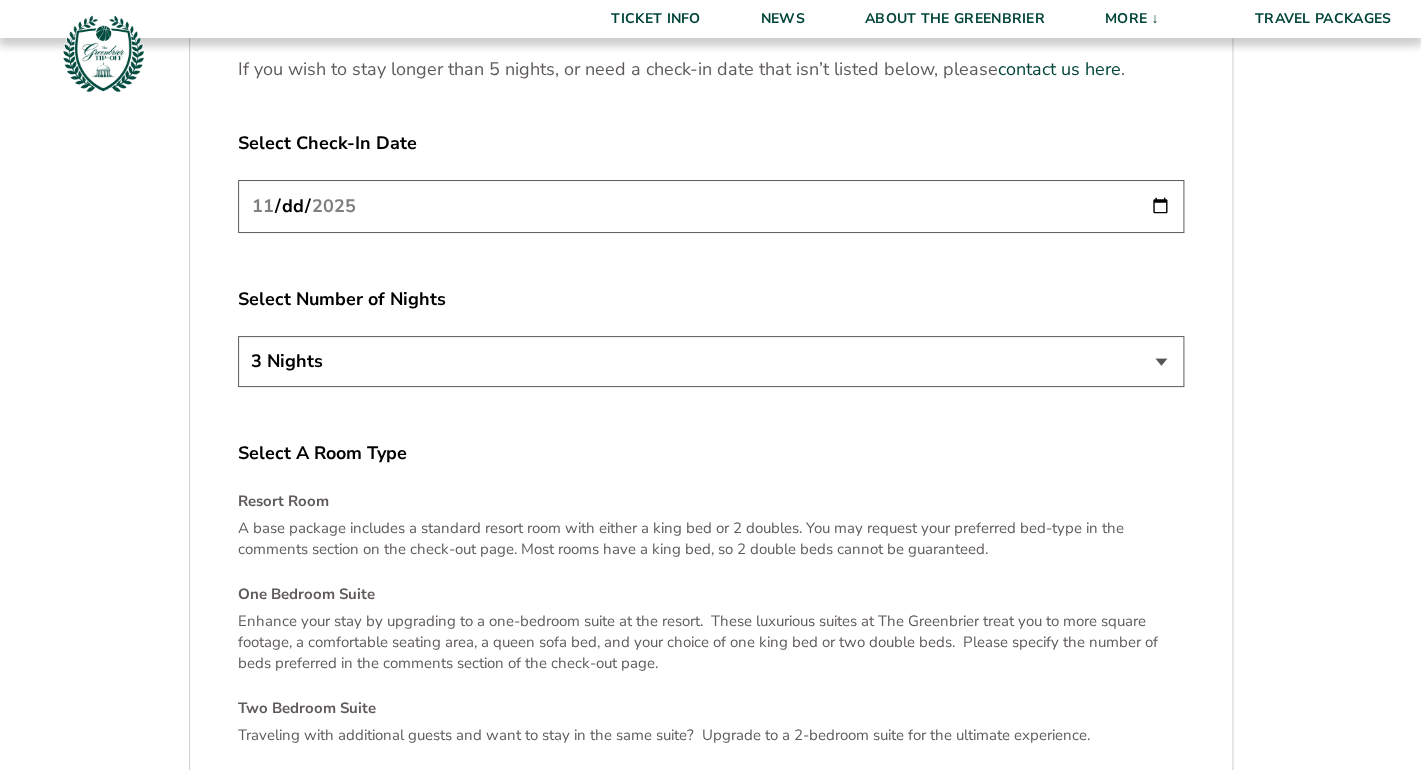 click on "2025-11-20" at bounding box center [711, 206] 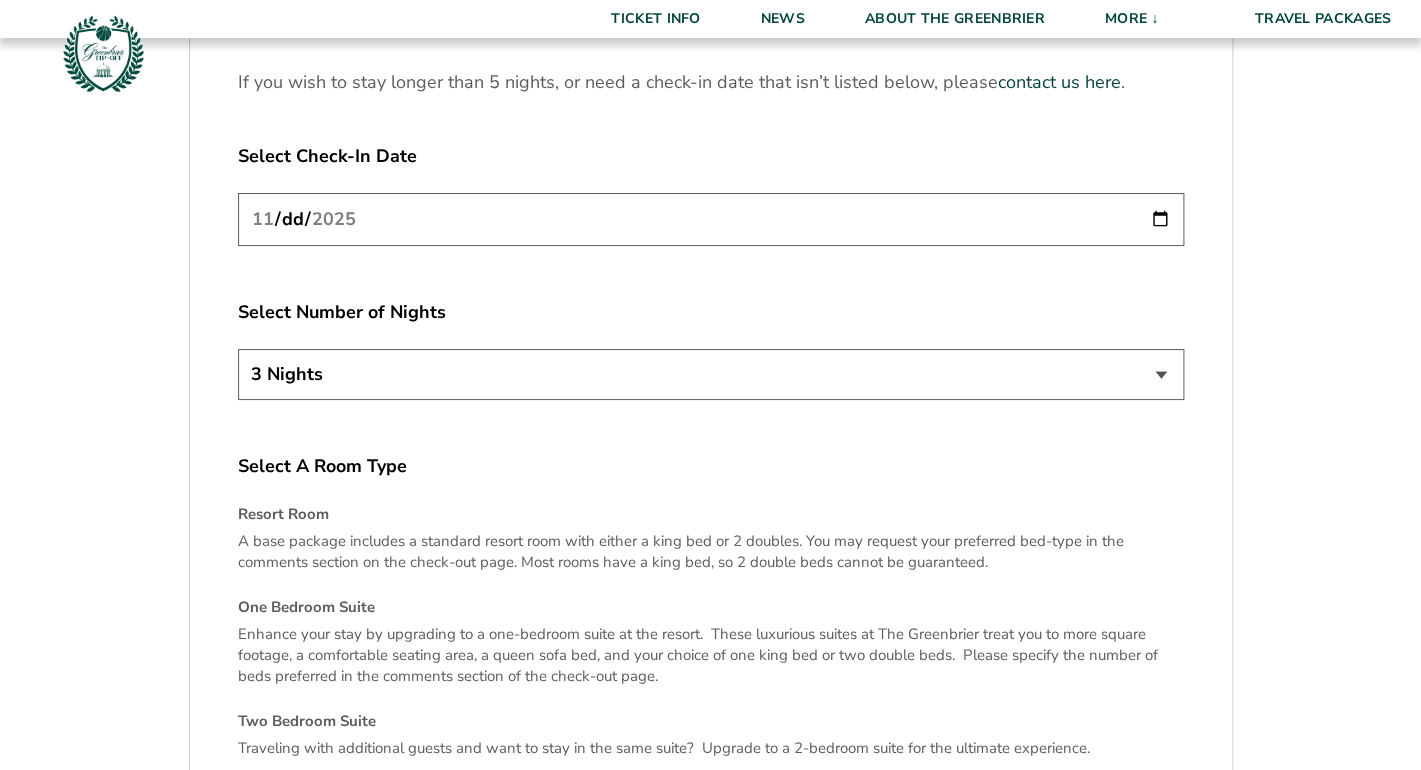 scroll, scrollTop: 2710, scrollLeft: 0, axis: vertical 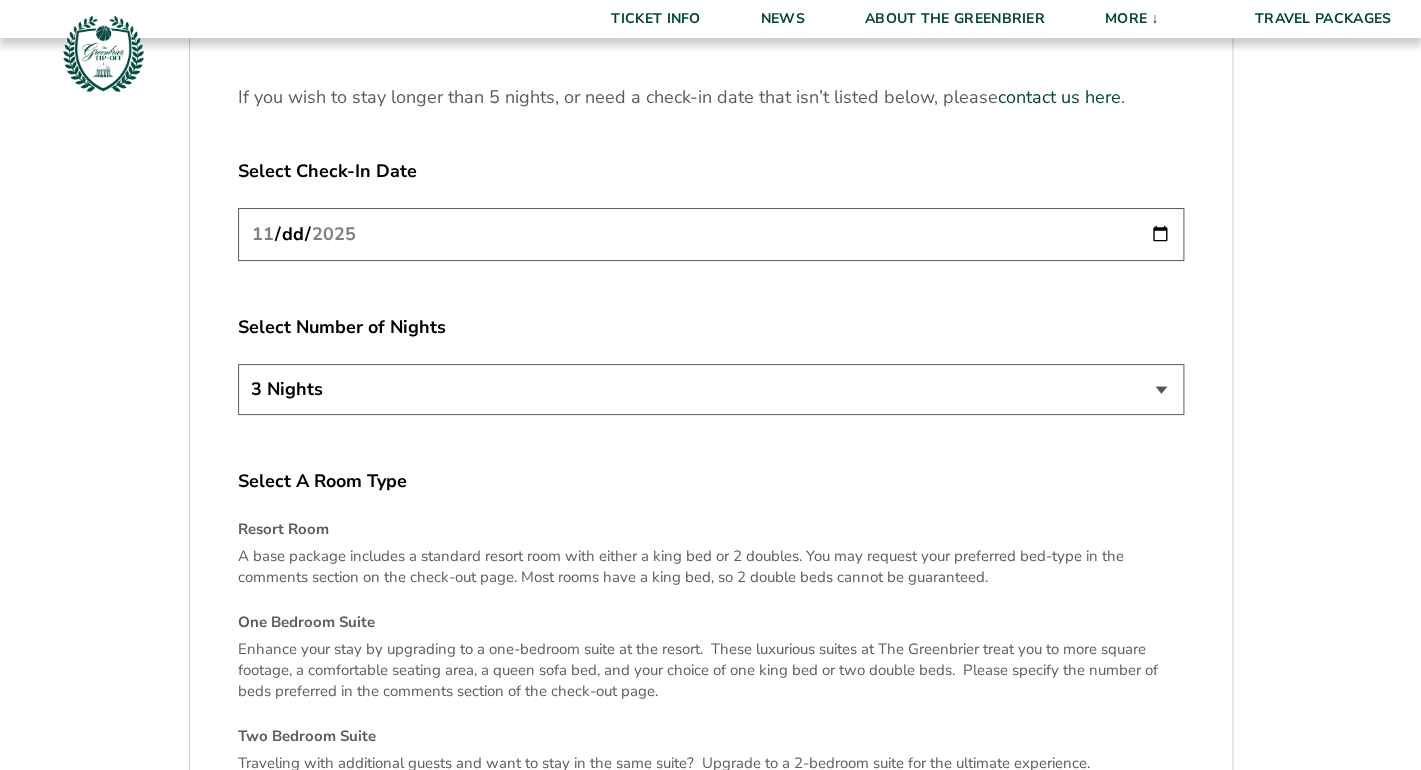 click on "2025-11-20" at bounding box center (711, 234) 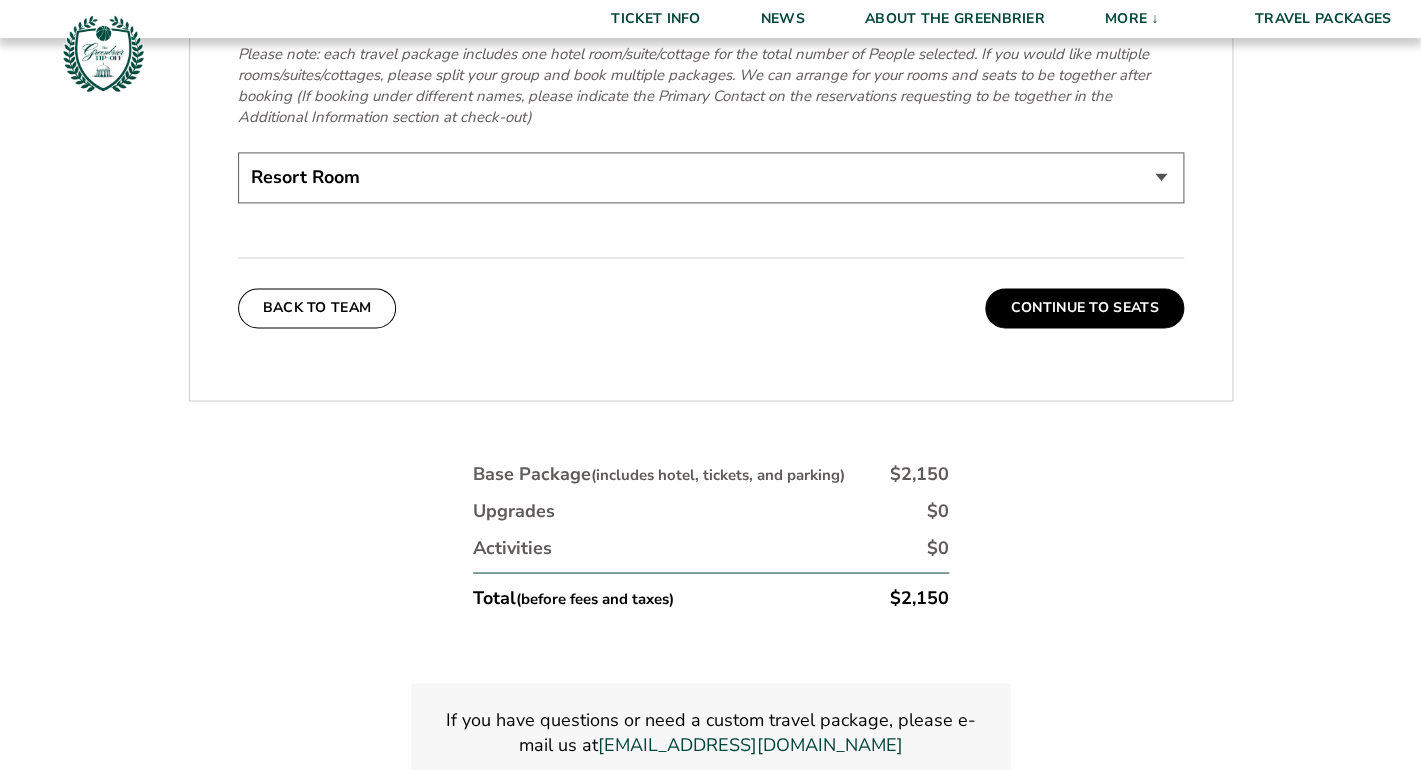 scroll, scrollTop: 3823, scrollLeft: 0, axis: vertical 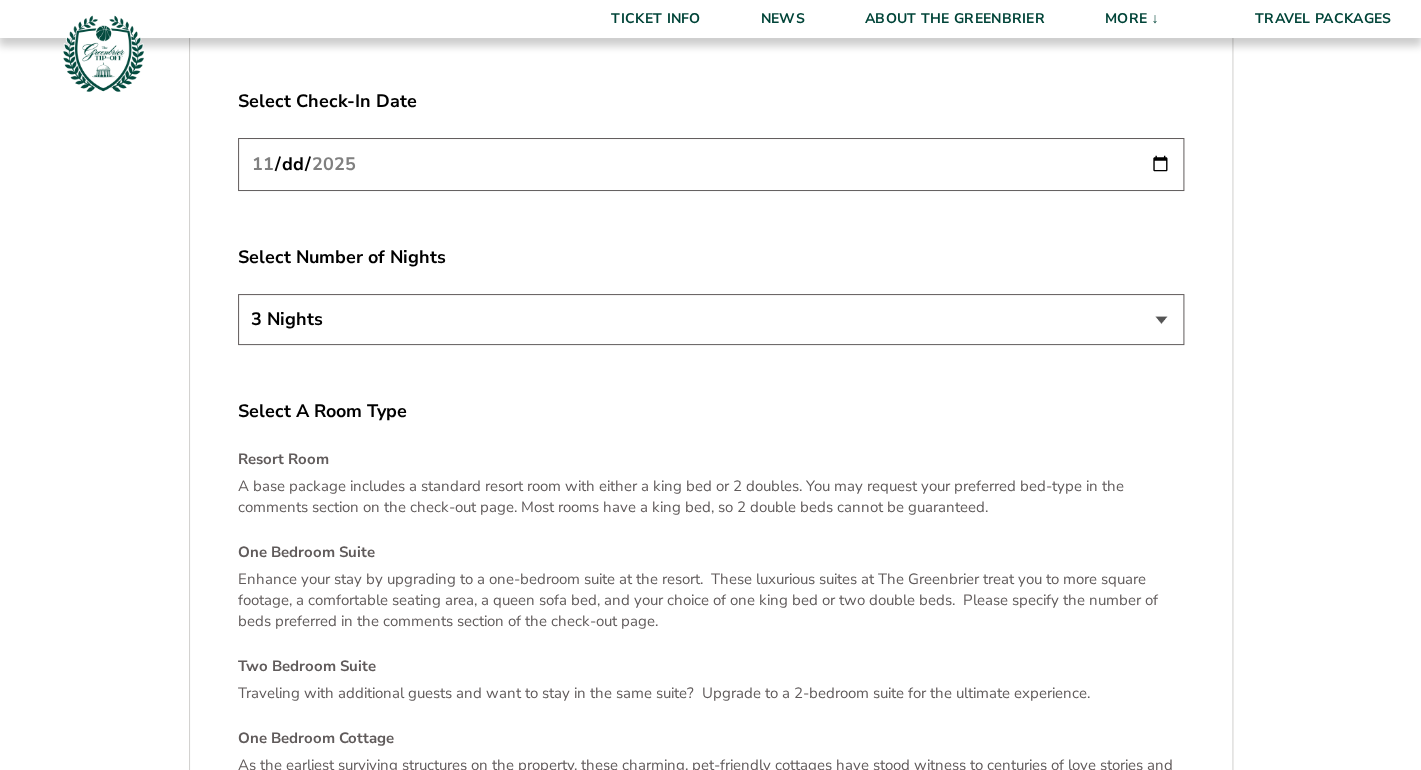 click on "2025-11-20" at bounding box center (711, 164) 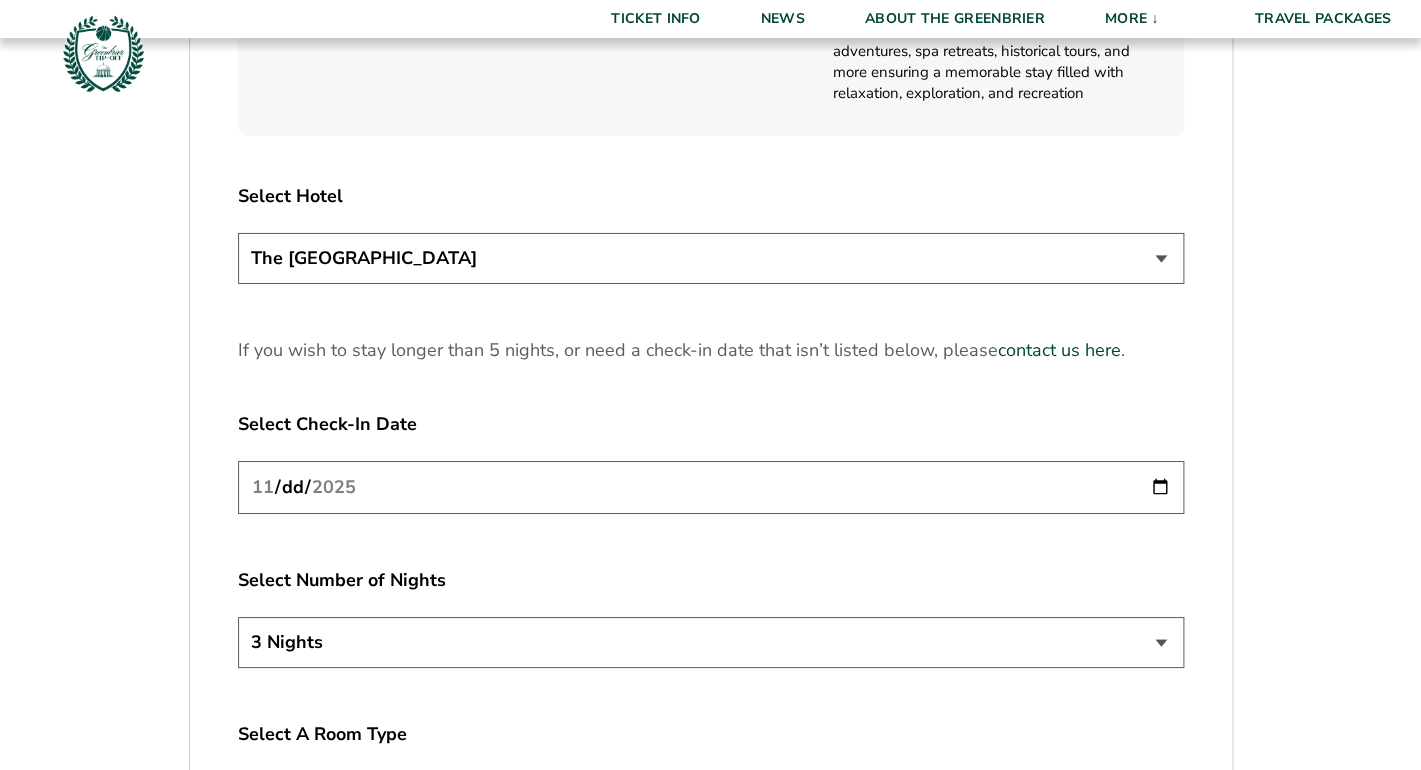 scroll, scrollTop: 2424, scrollLeft: 0, axis: vertical 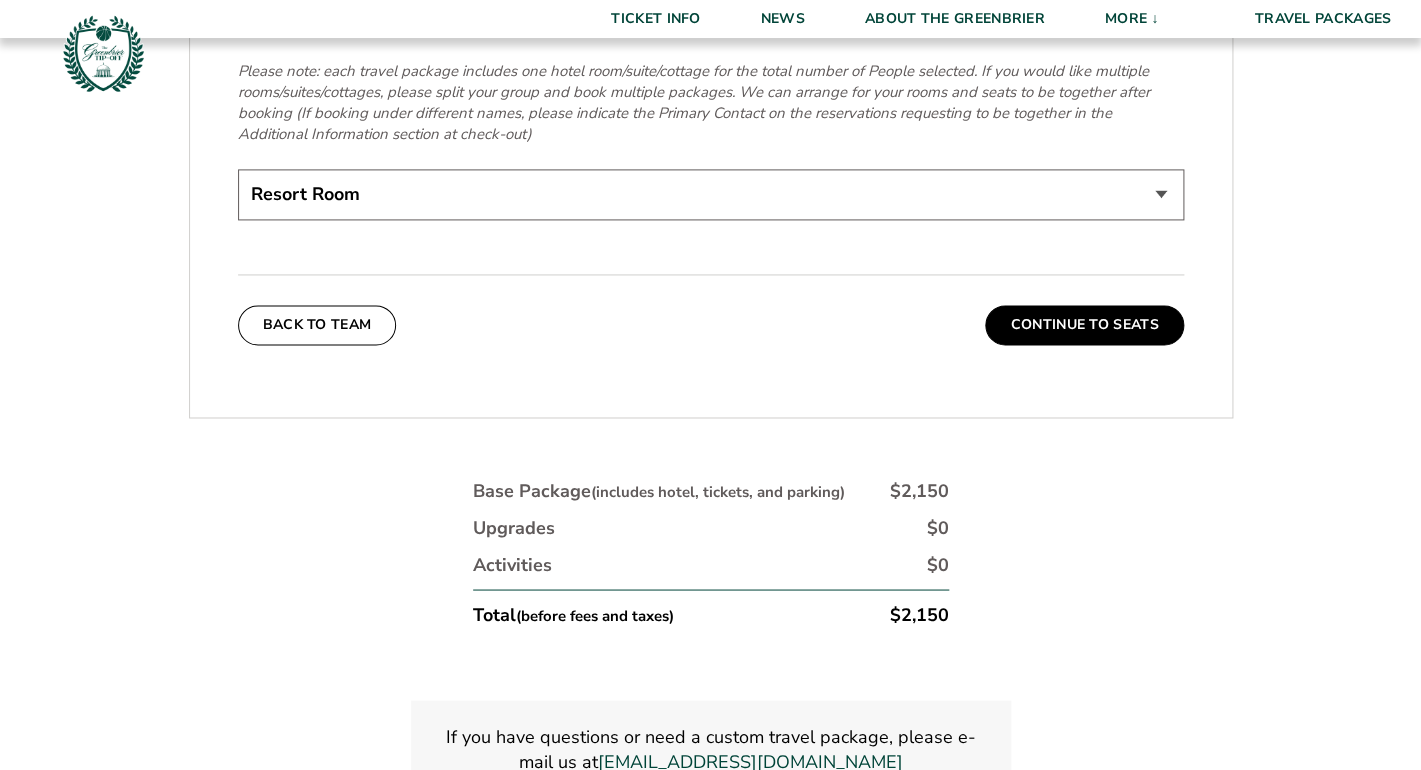 select on "One Bedroom Suite" 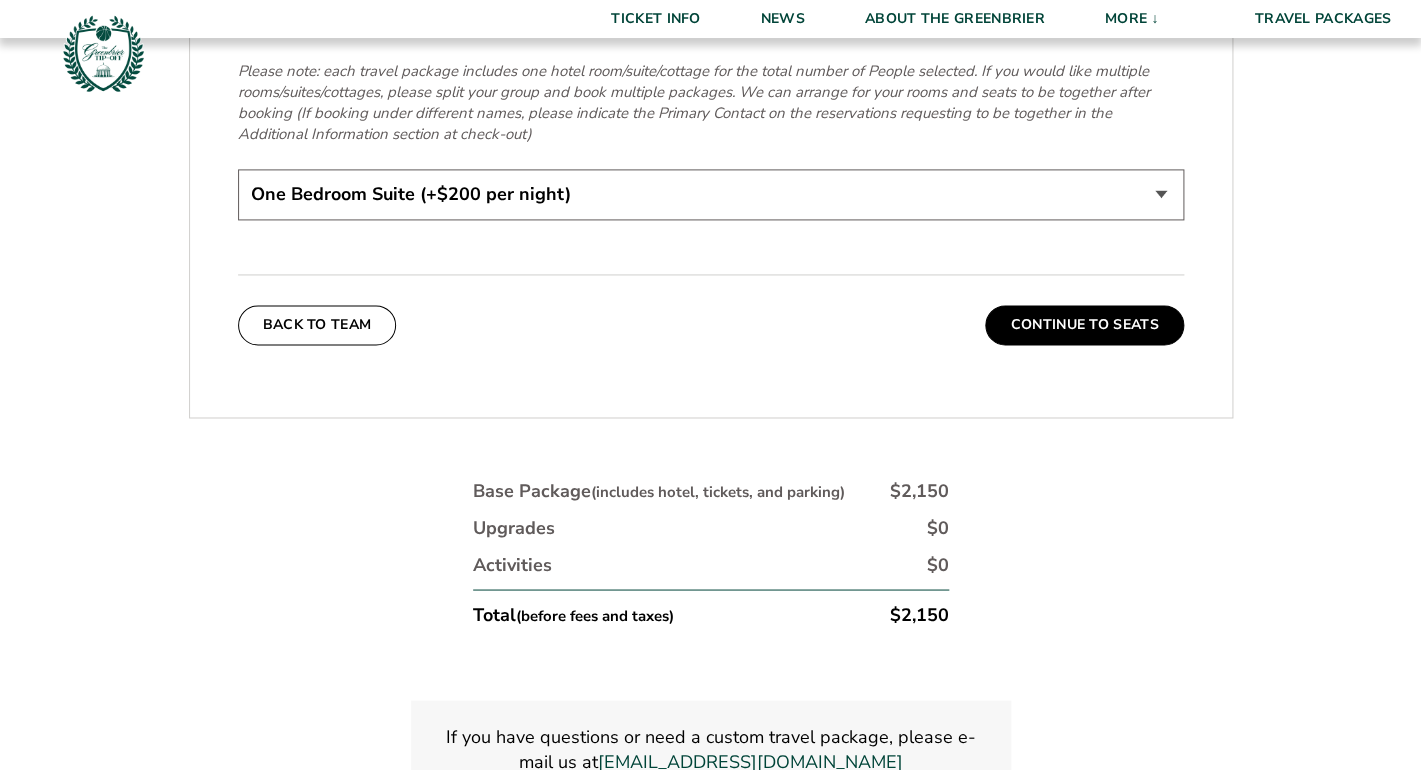 click on "One Bedroom Suite (+$200 per night)" at bounding box center [0, 0] 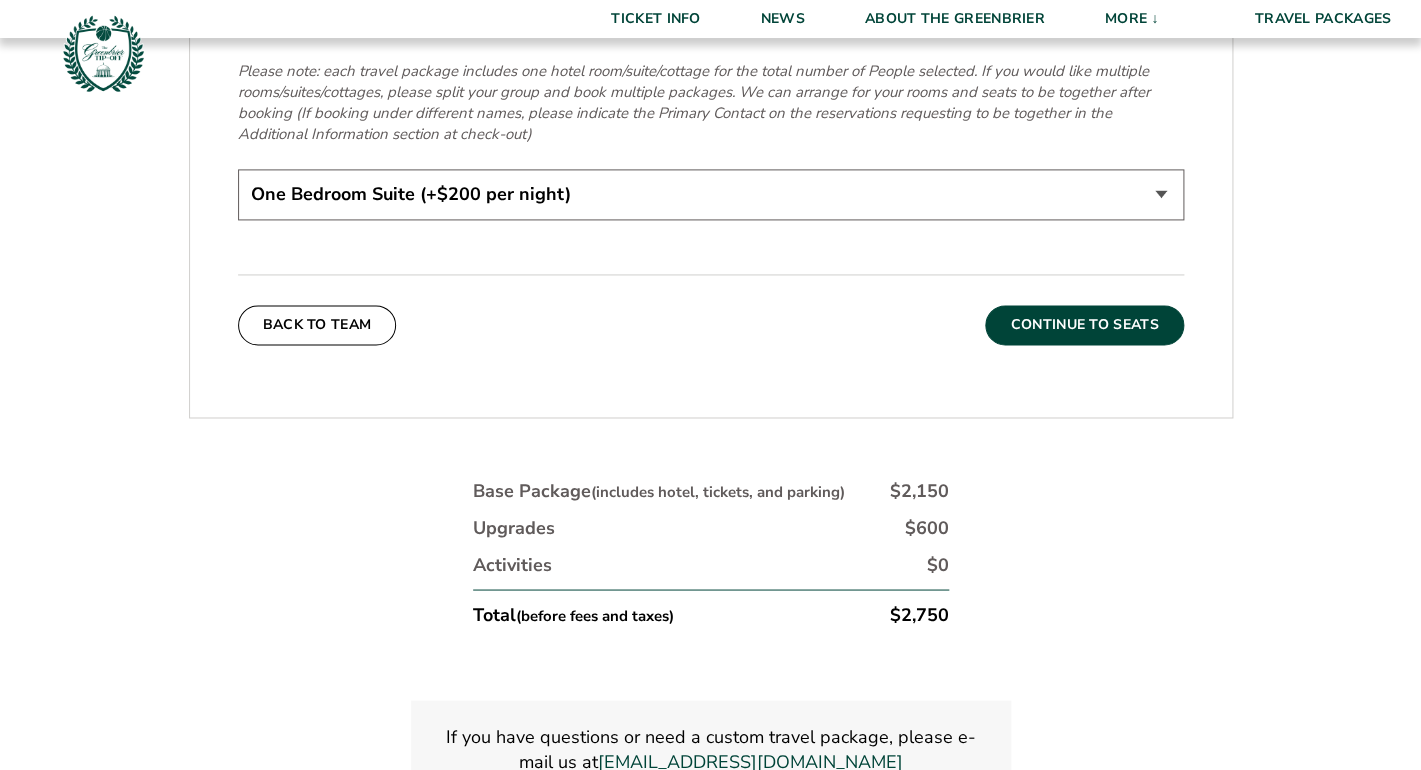 click on "Continue To Seats" at bounding box center [1084, 325] 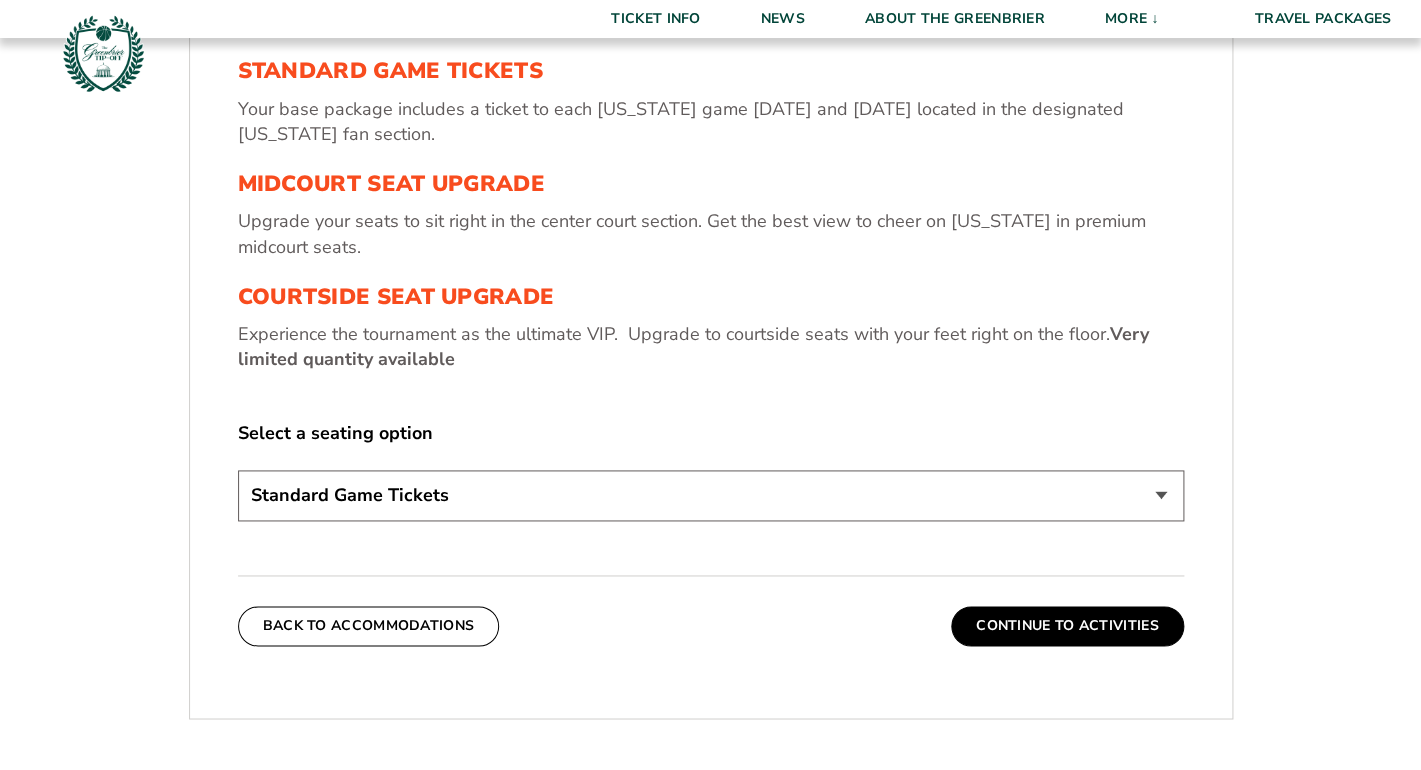 scroll, scrollTop: 760, scrollLeft: 0, axis: vertical 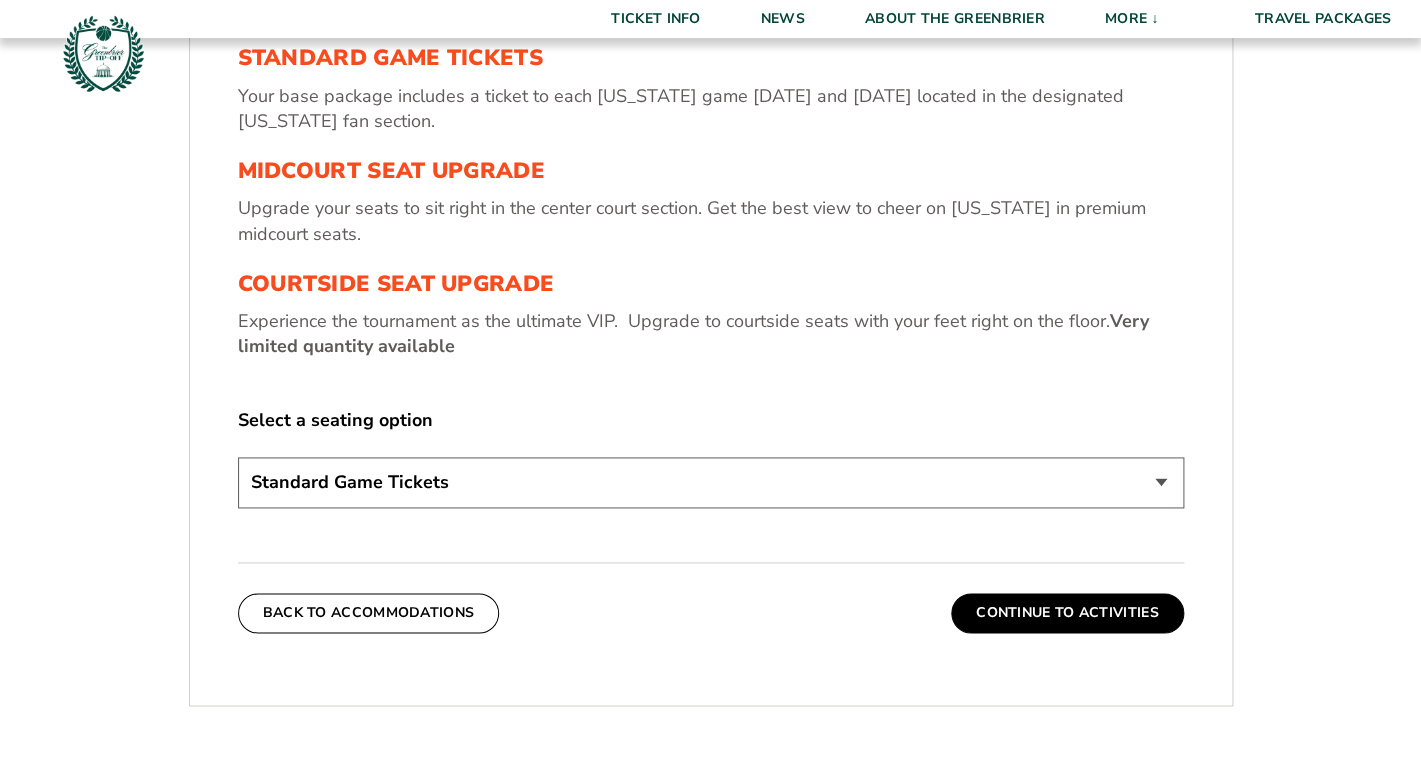 click on "Standard Game Tickets" at bounding box center [0, 0] 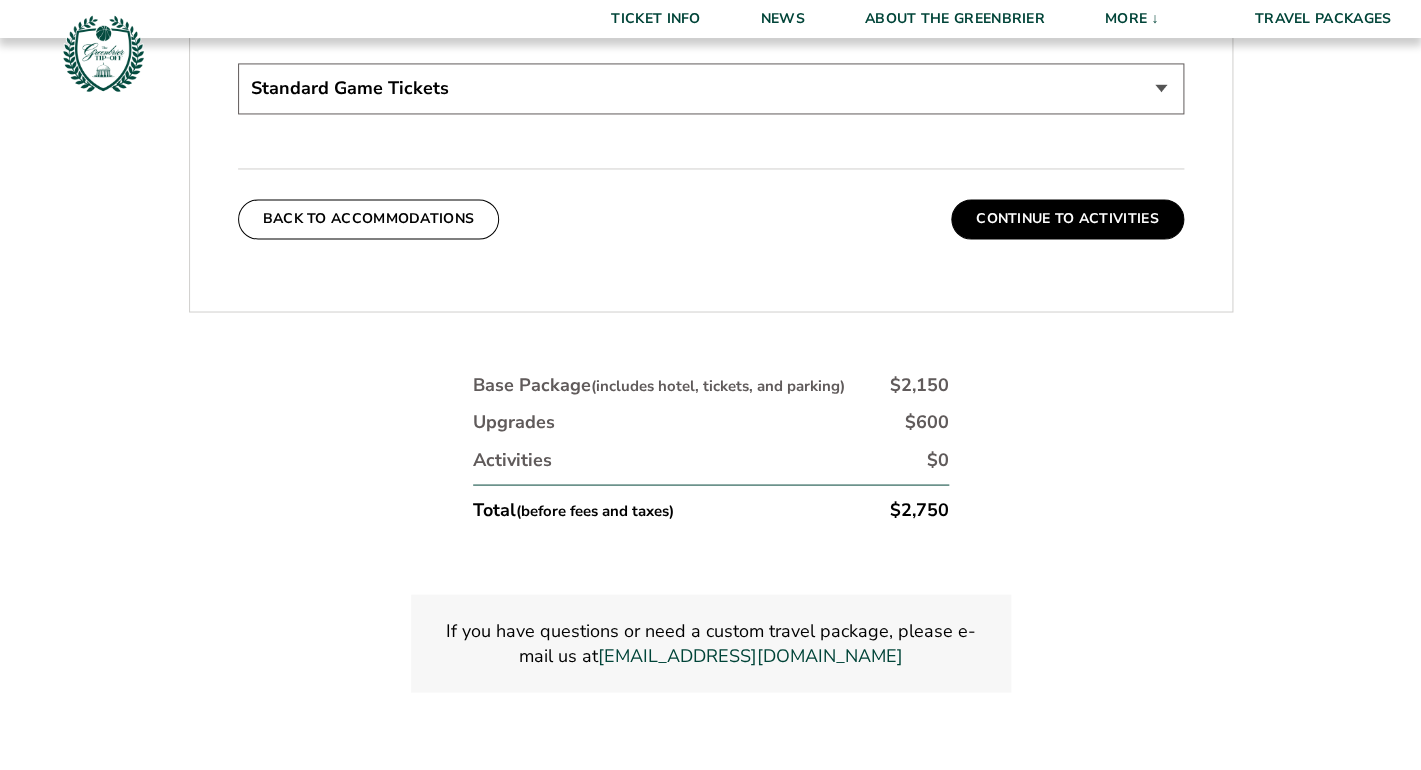 scroll, scrollTop: 1170, scrollLeft: 0, axis: vertical 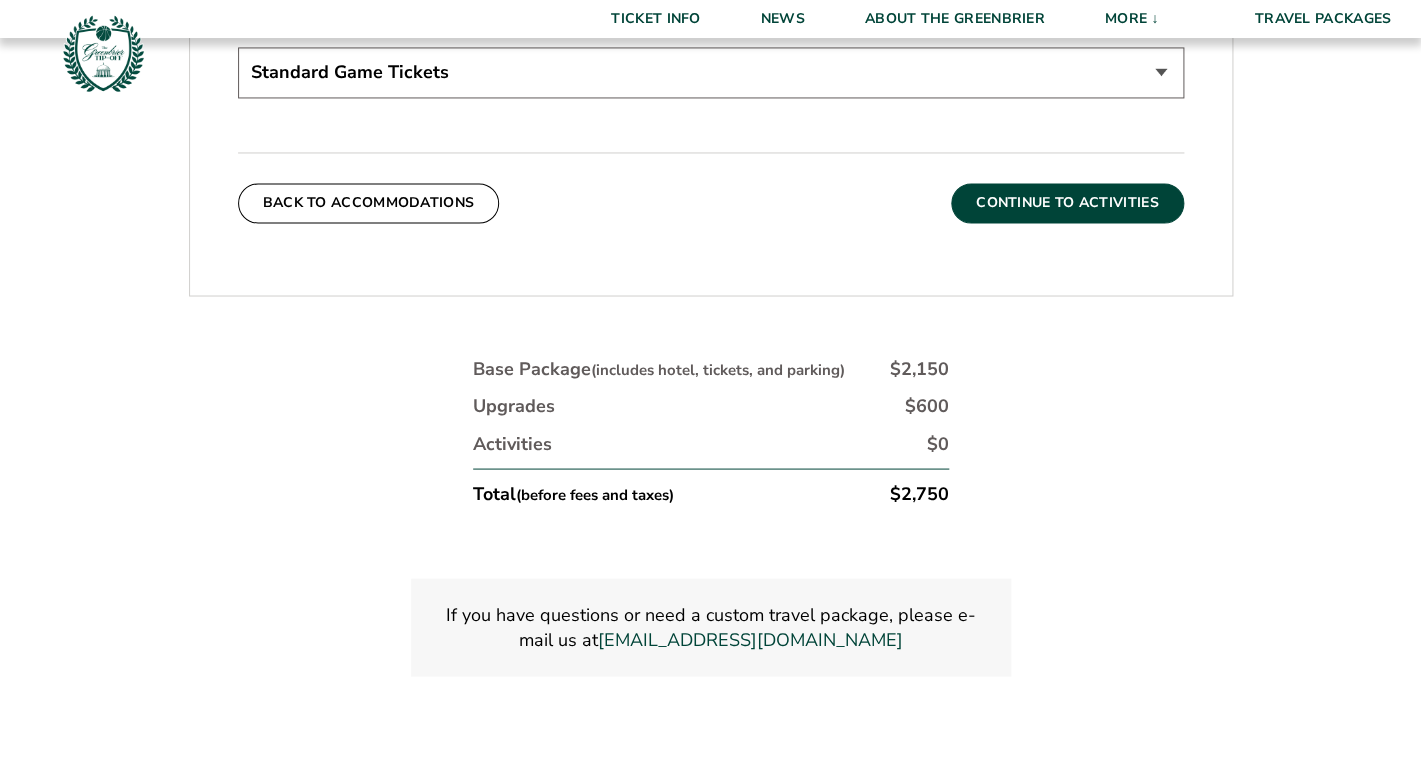 click on "Continue To Activities" at bounding box center (1067, 203) 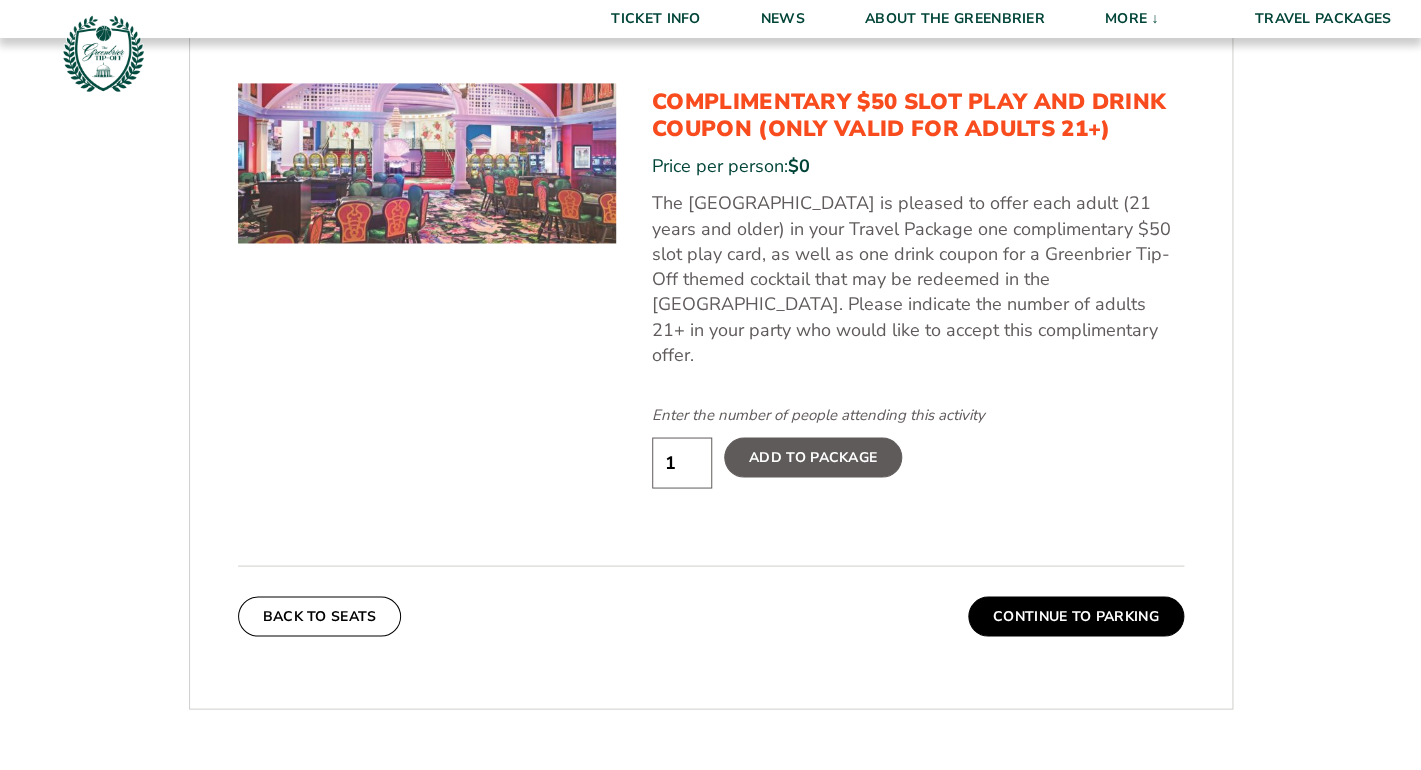 scroll, scrollTop: 1106, scrollLeft: 0, axis: vertical 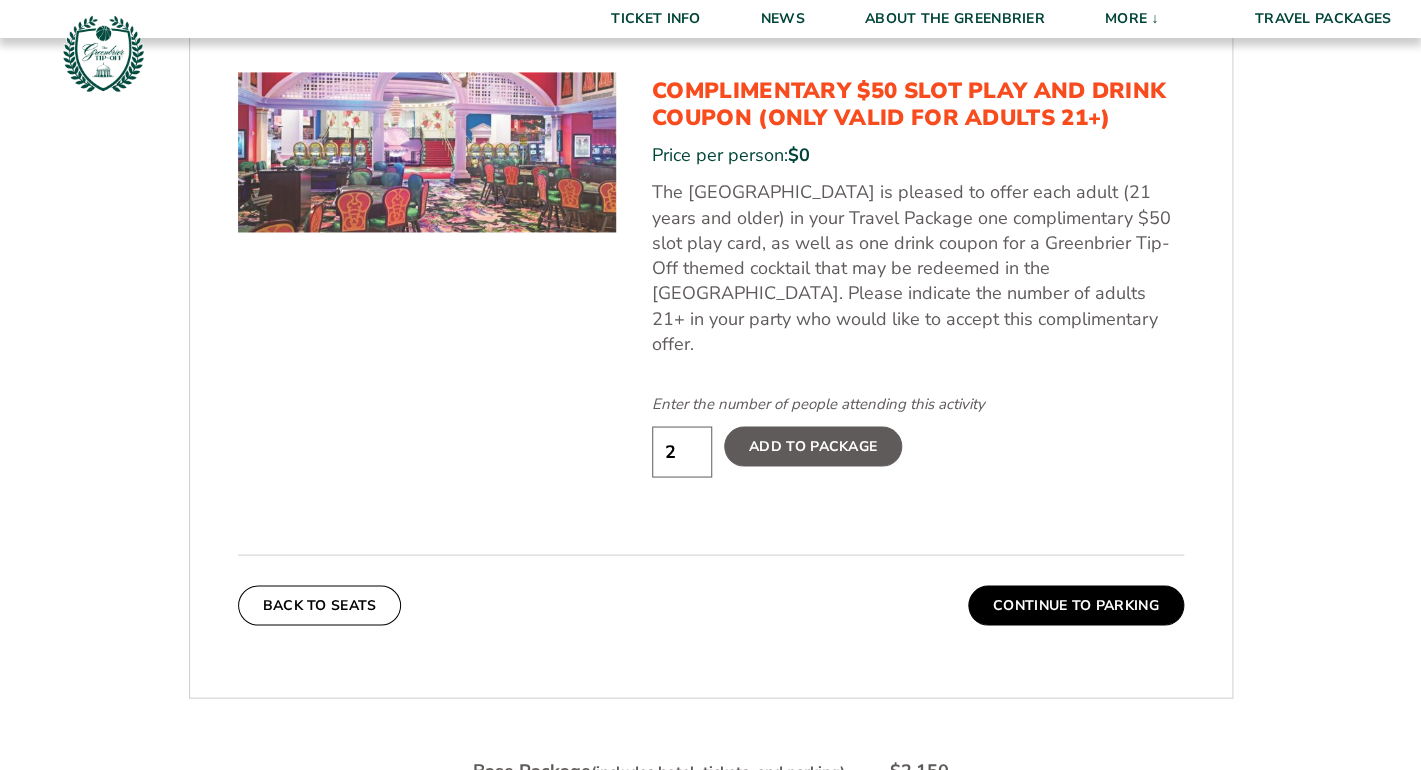 type on "2" 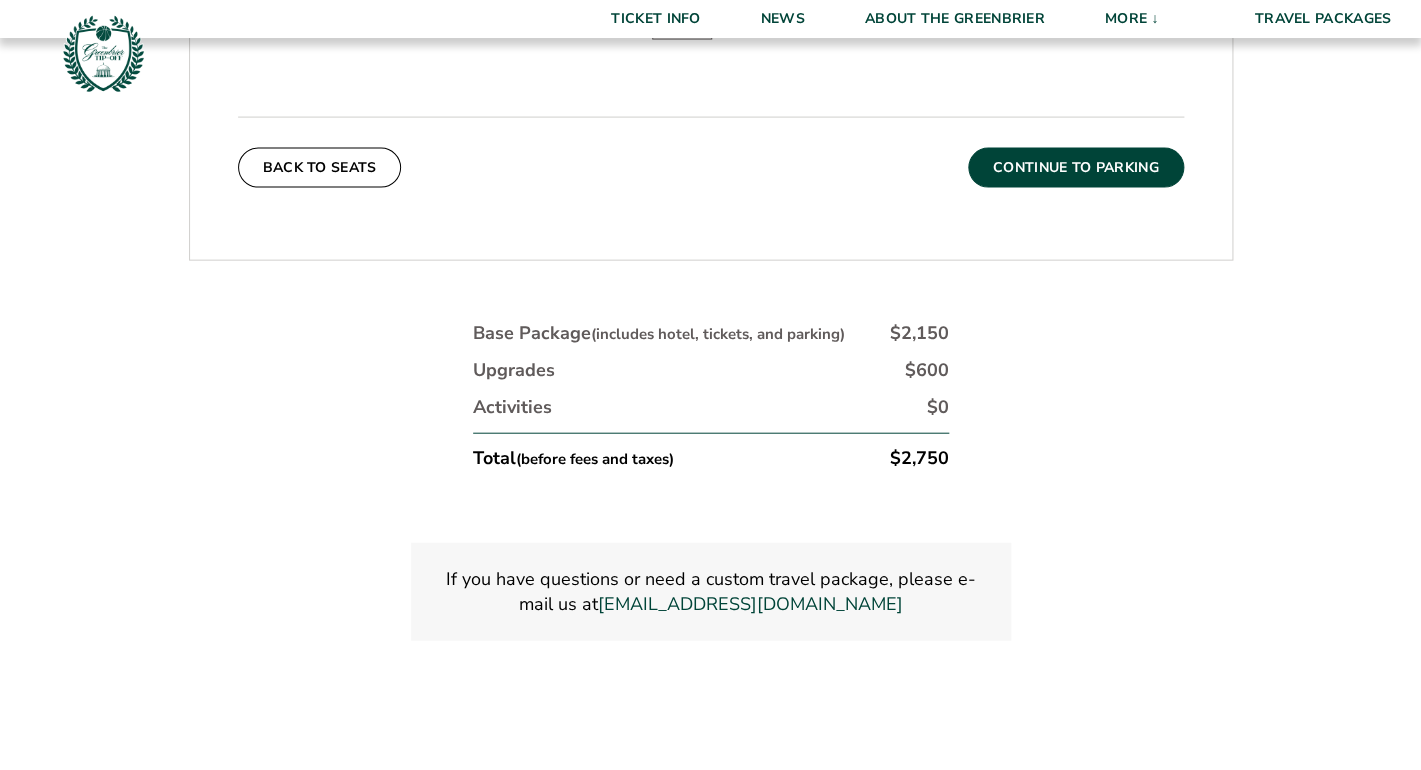 scroll, scrollTop: 1550, scrollLeft: 0, axis: vertical 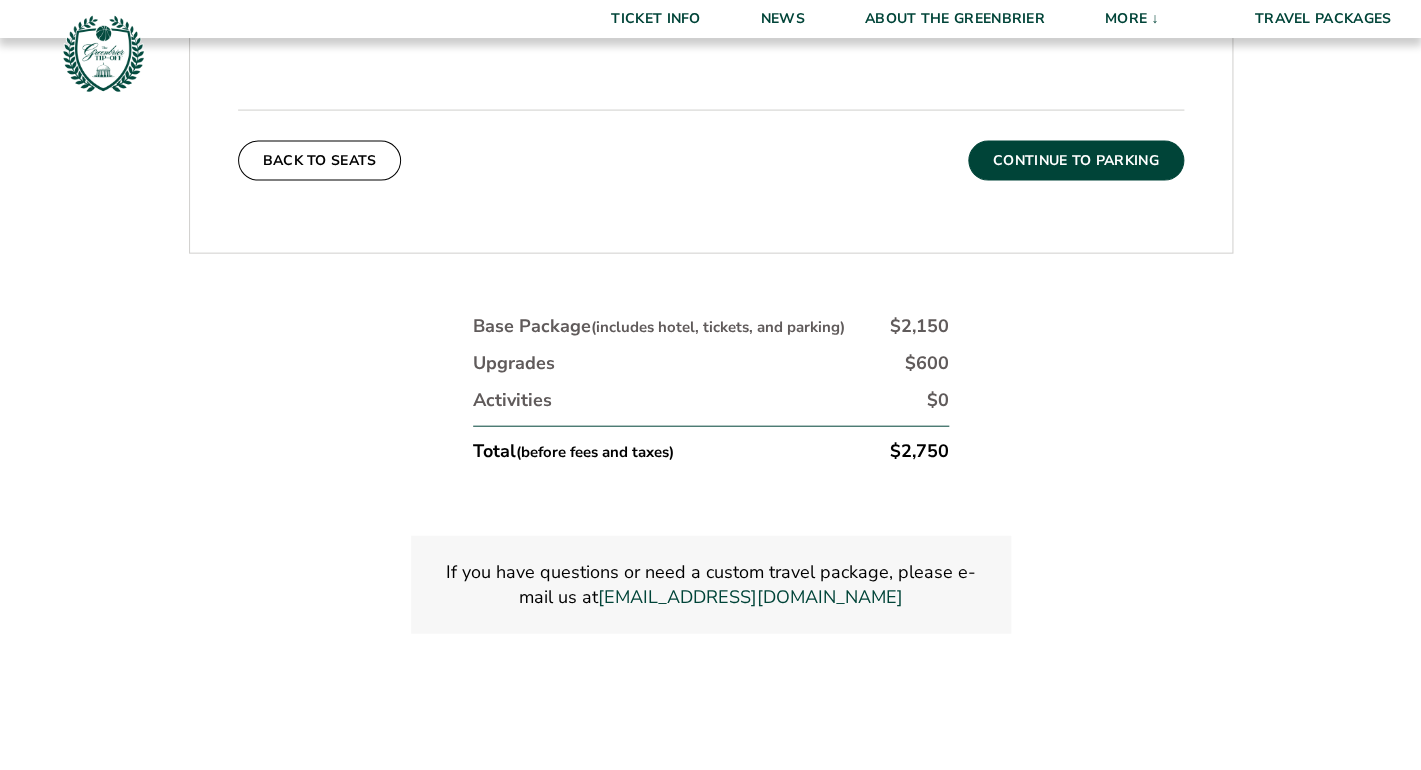 click on "Continue To Parking" at bounding box center (1076, 161) 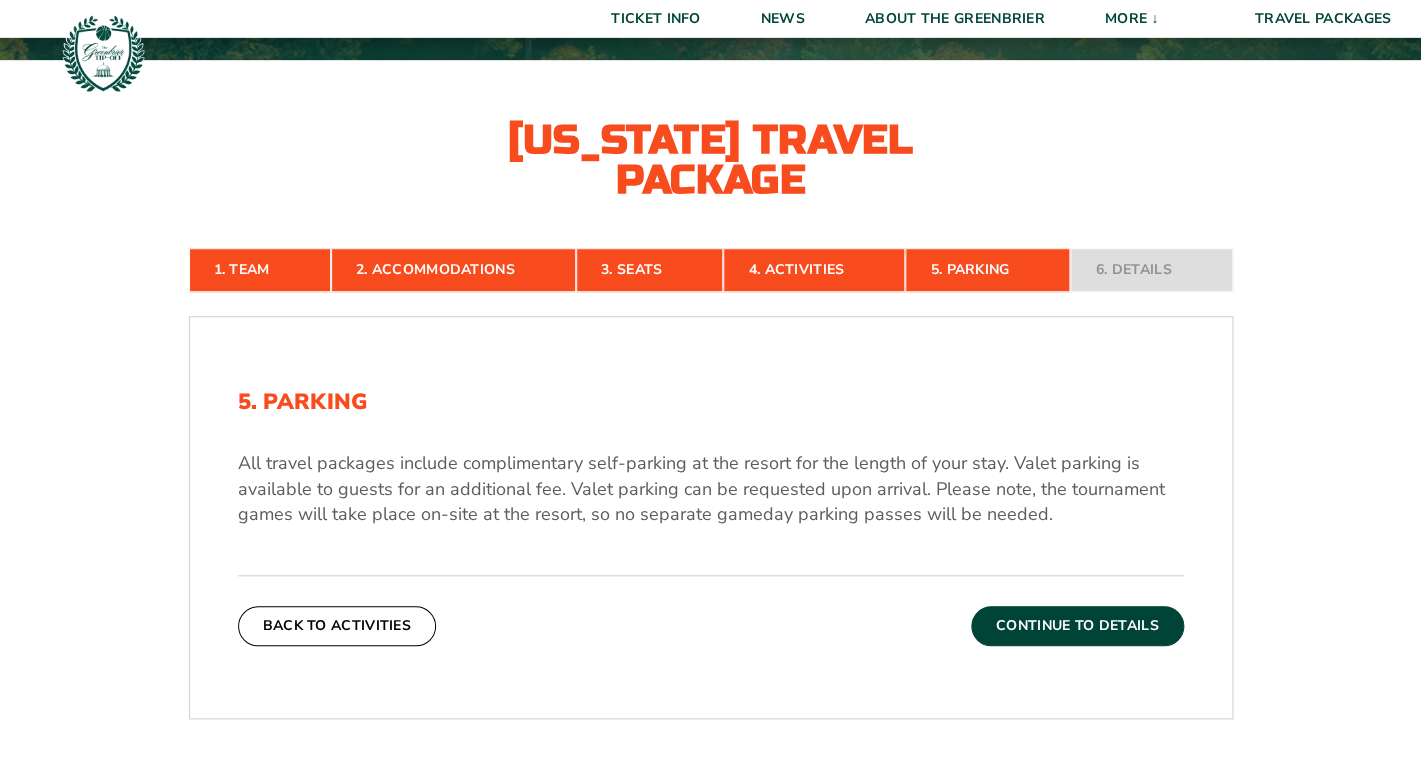 scroll, scrollTop: 276, scrollLeft: 0, axis: vertical 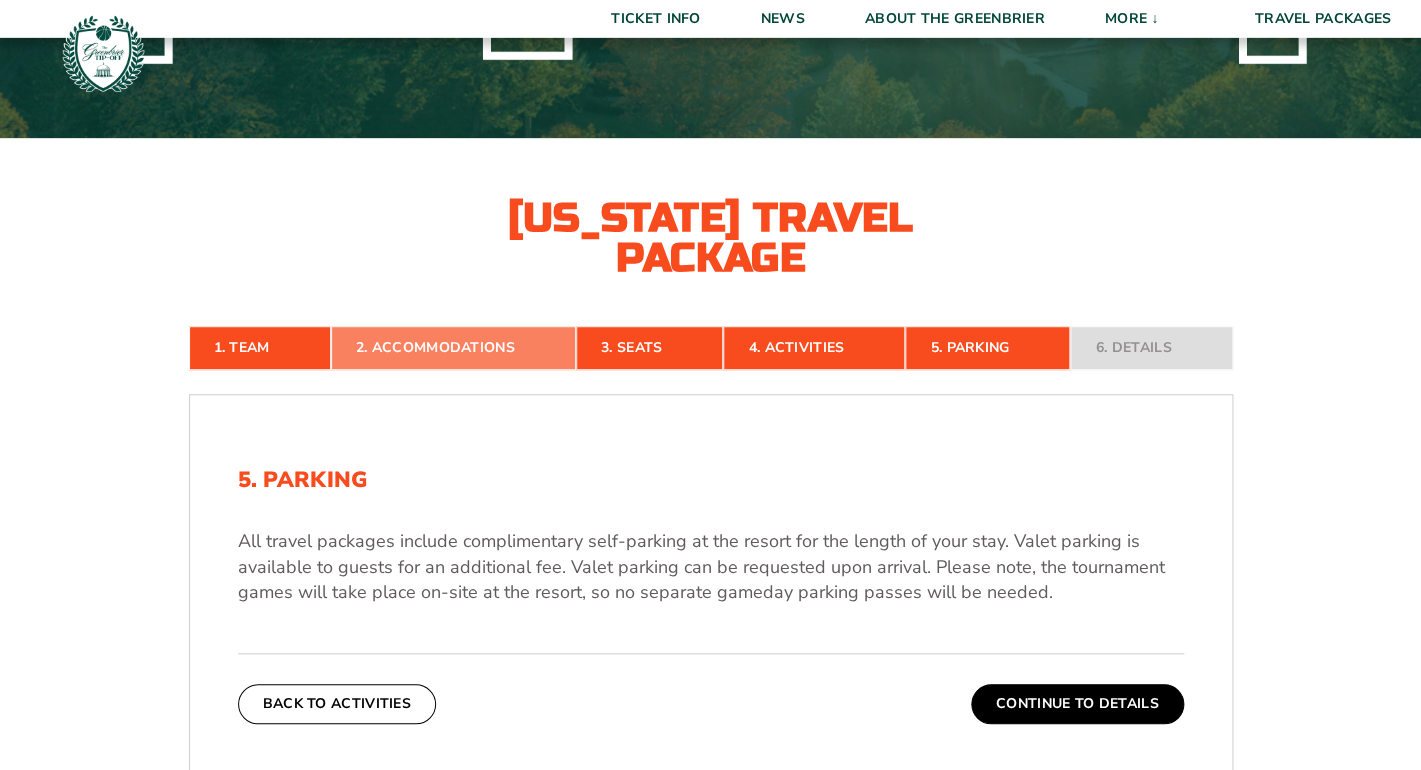 click on "2. Accommodations" at bounding box center (453, 348) 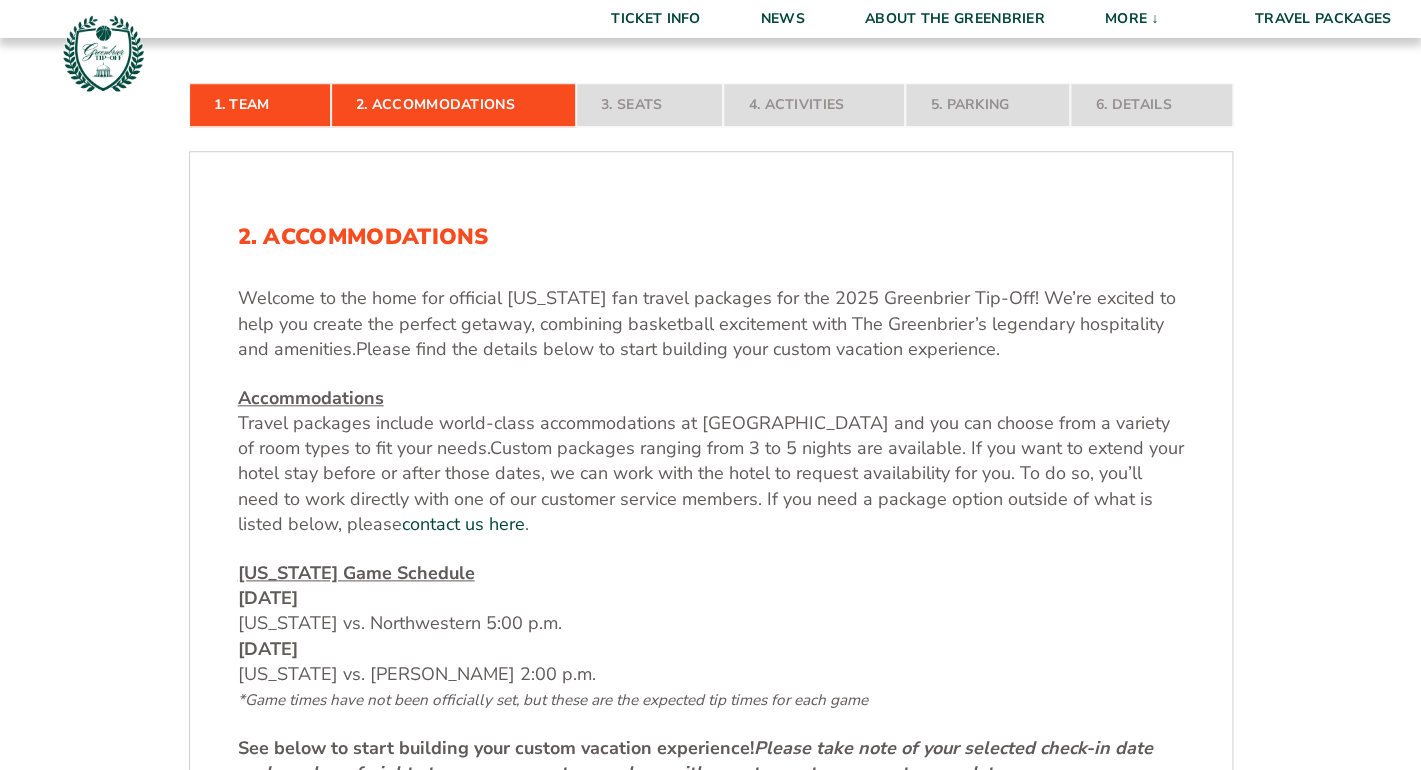 scroll, scrollTop: 0, scrollLeft: 0, axis: both 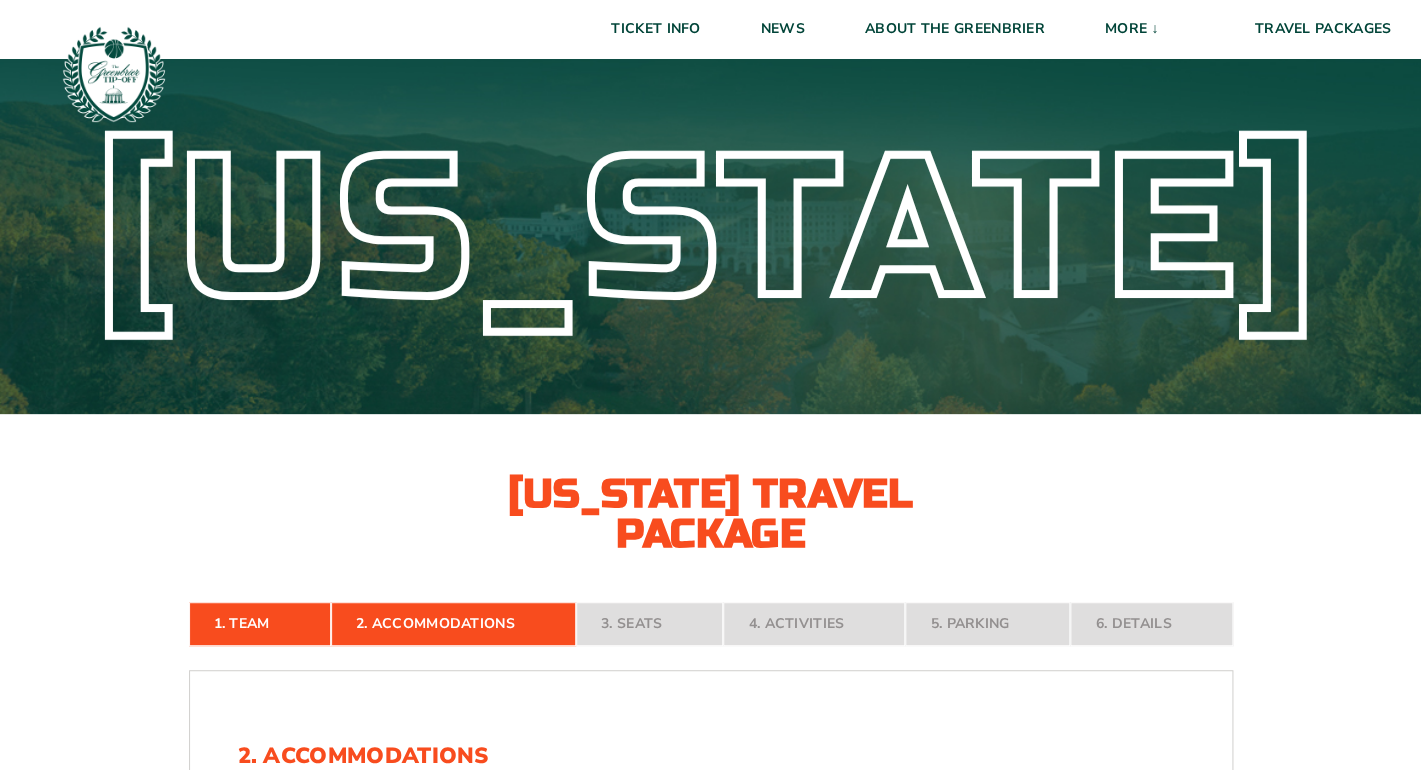 click on "1. Team
2. Accommodations
3. Seats
4. Activities
5. Parking
6. Details" at bounding box center [711, 624] 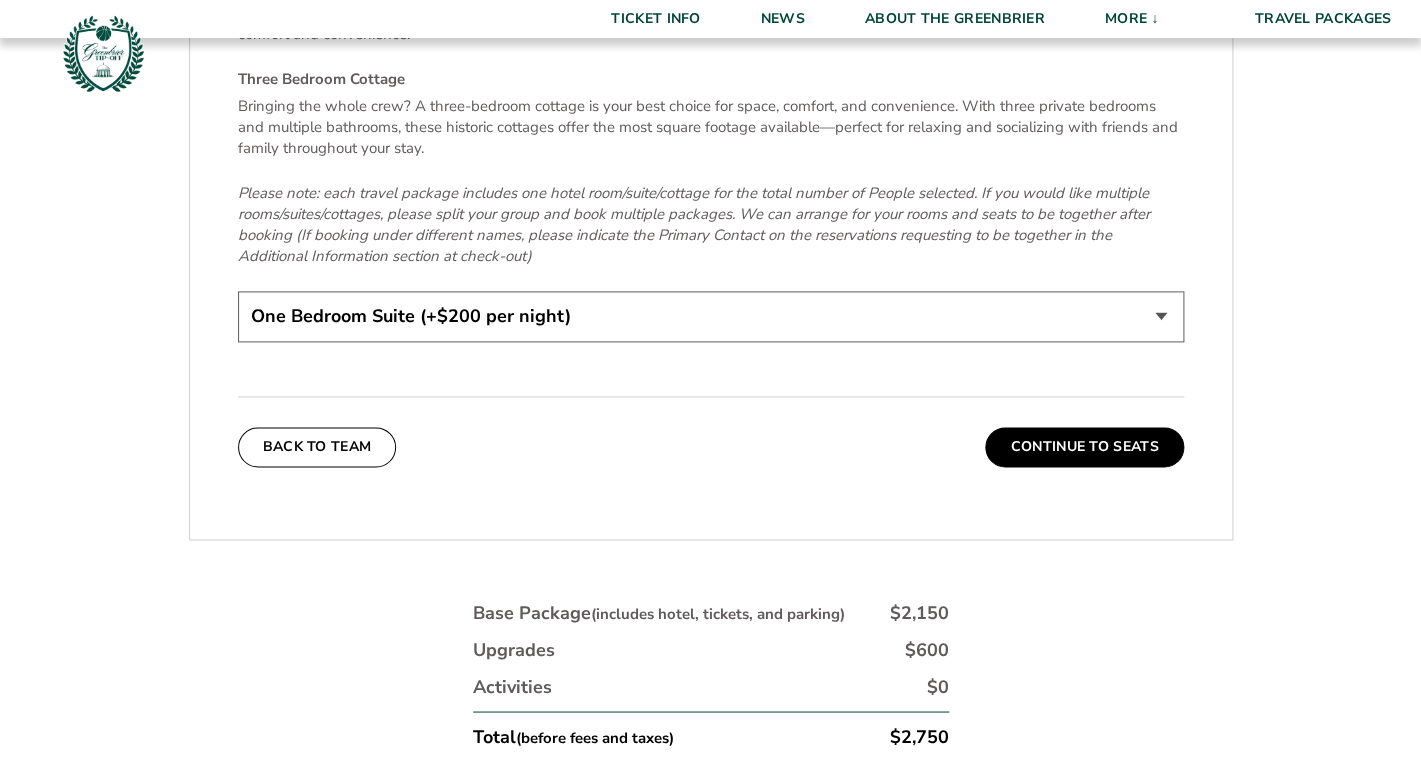scroll, scrollTop: 4038, scrollLeft: 0, axis: vertical 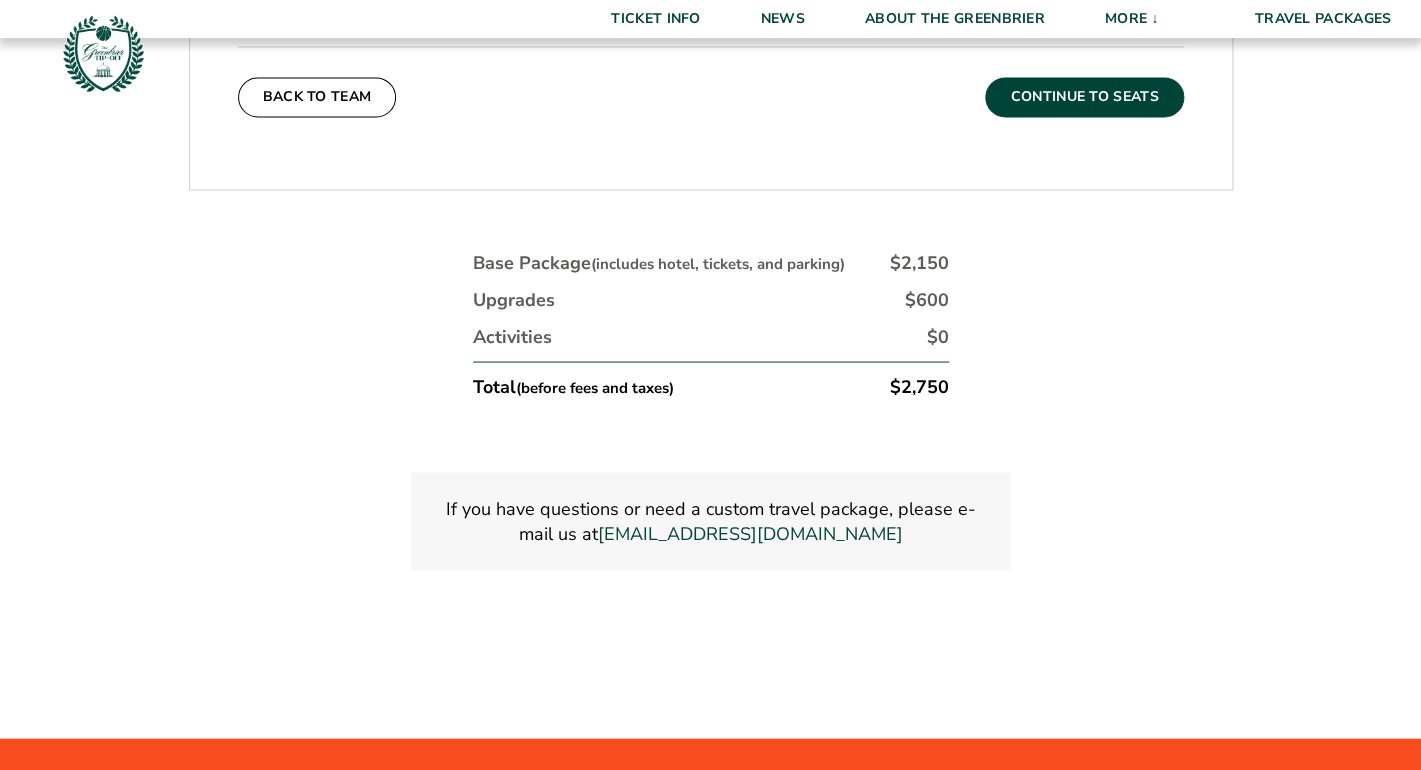 click on "Continue To Seats" at bounding box center (1084, 97) 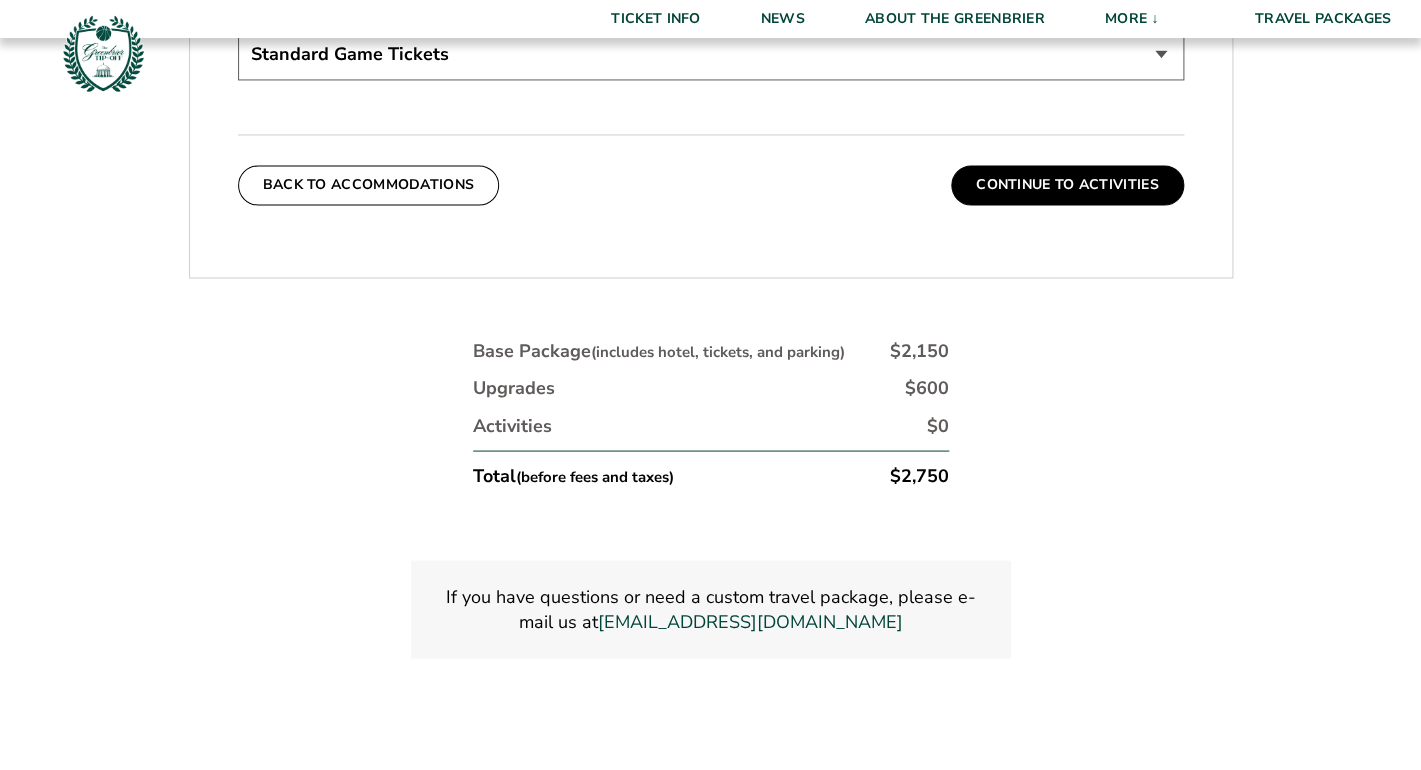 scroll, scrollTop: 1187, scrollLeft: 0, axis: vertical 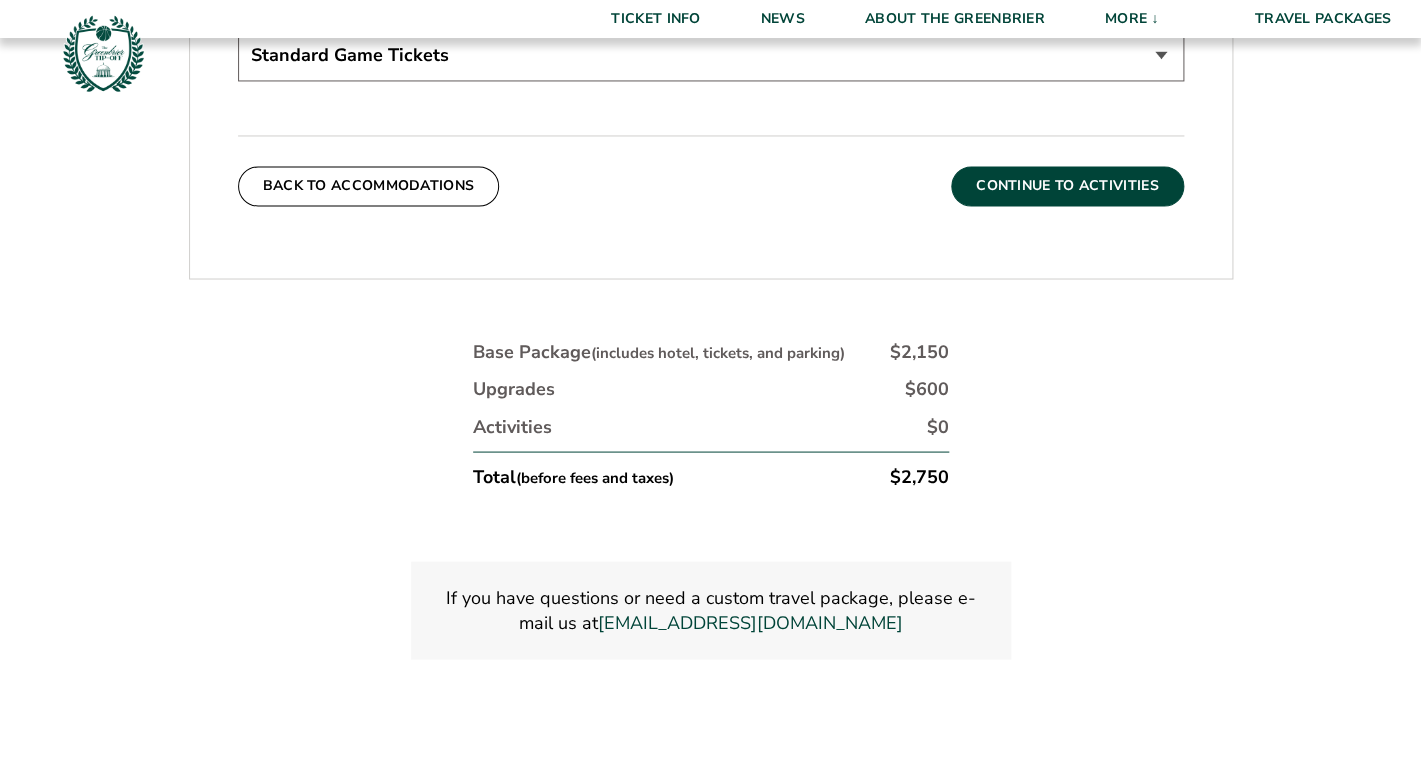 click on "Continue To Activities" at bounding box center (1067, 186) 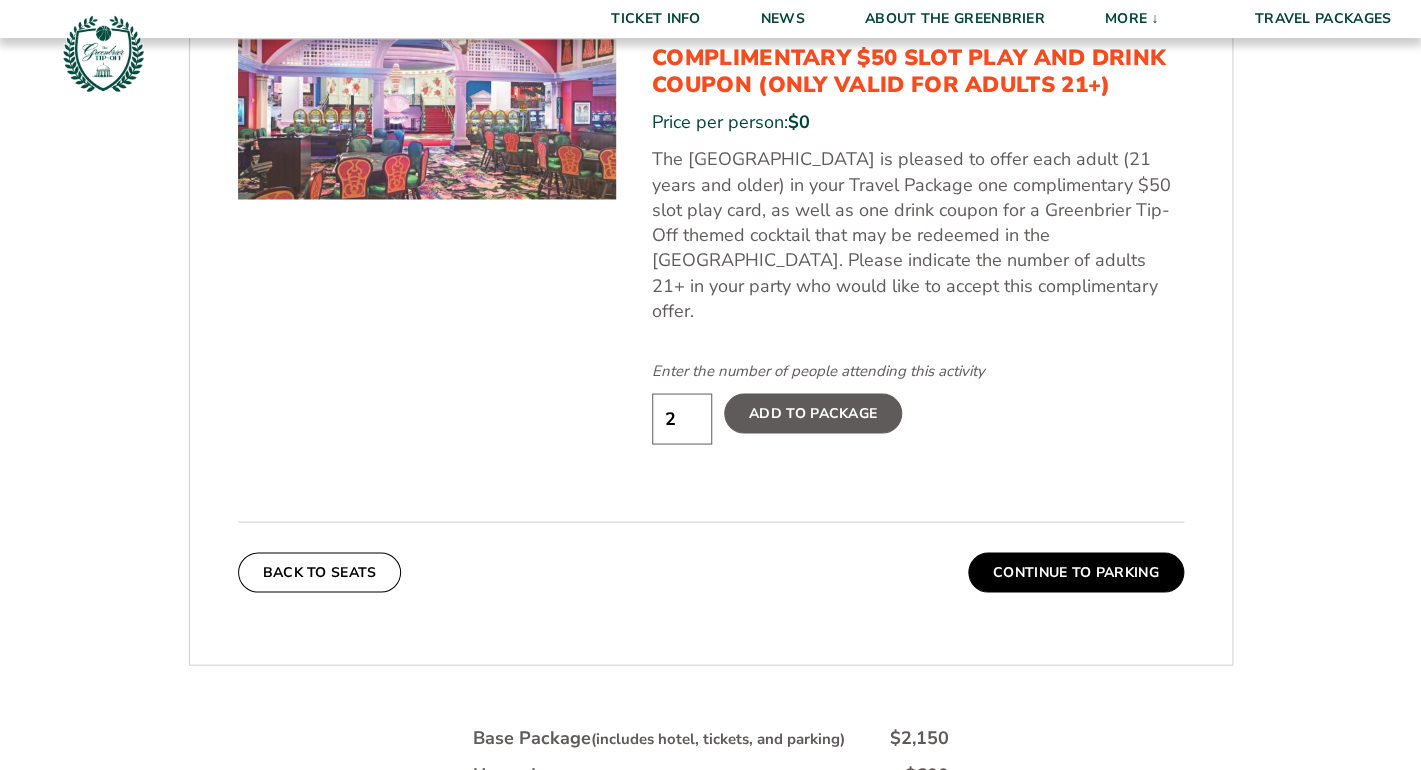 scroll, scrollTop: 1151, scrollLeft: 0, axis: vertical 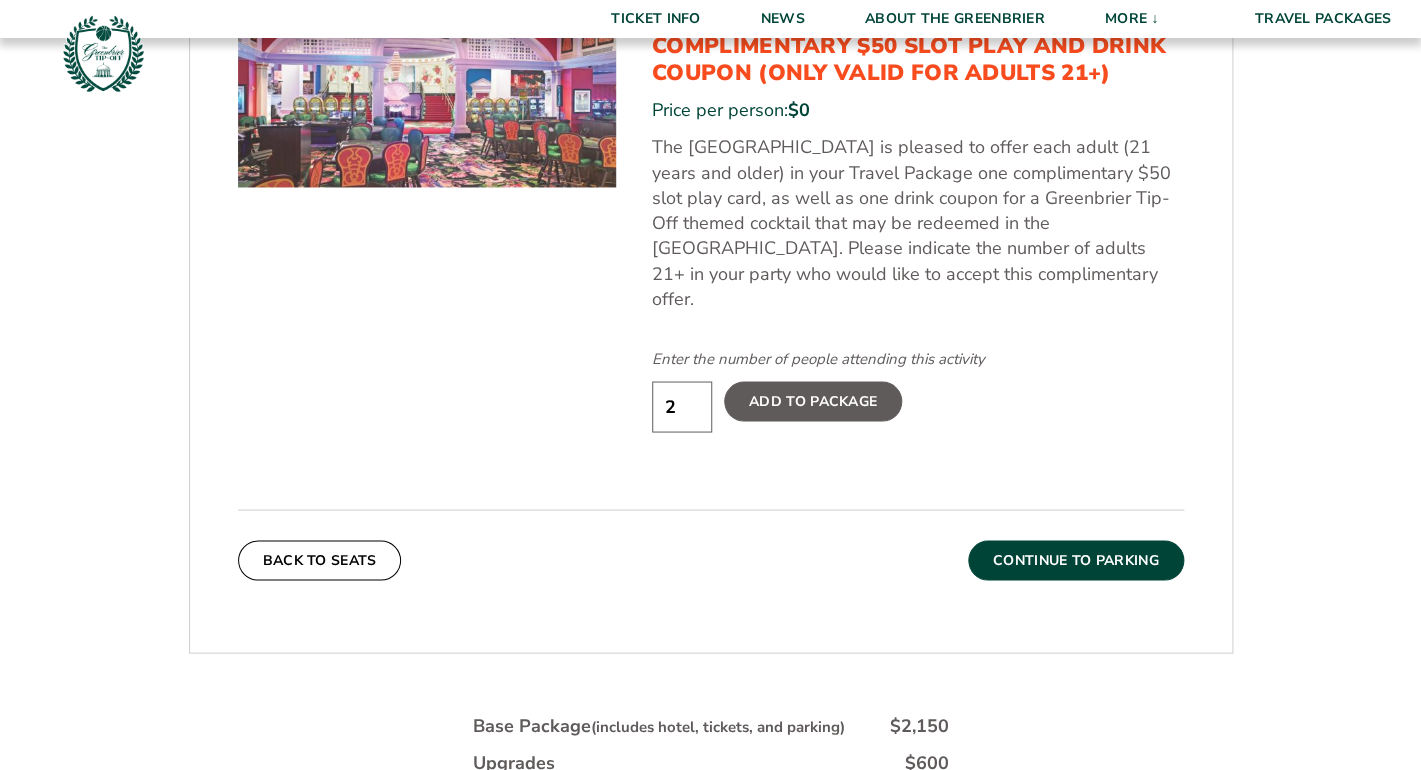 click on "Continue To Parking" at bounding box center (1076, 560) 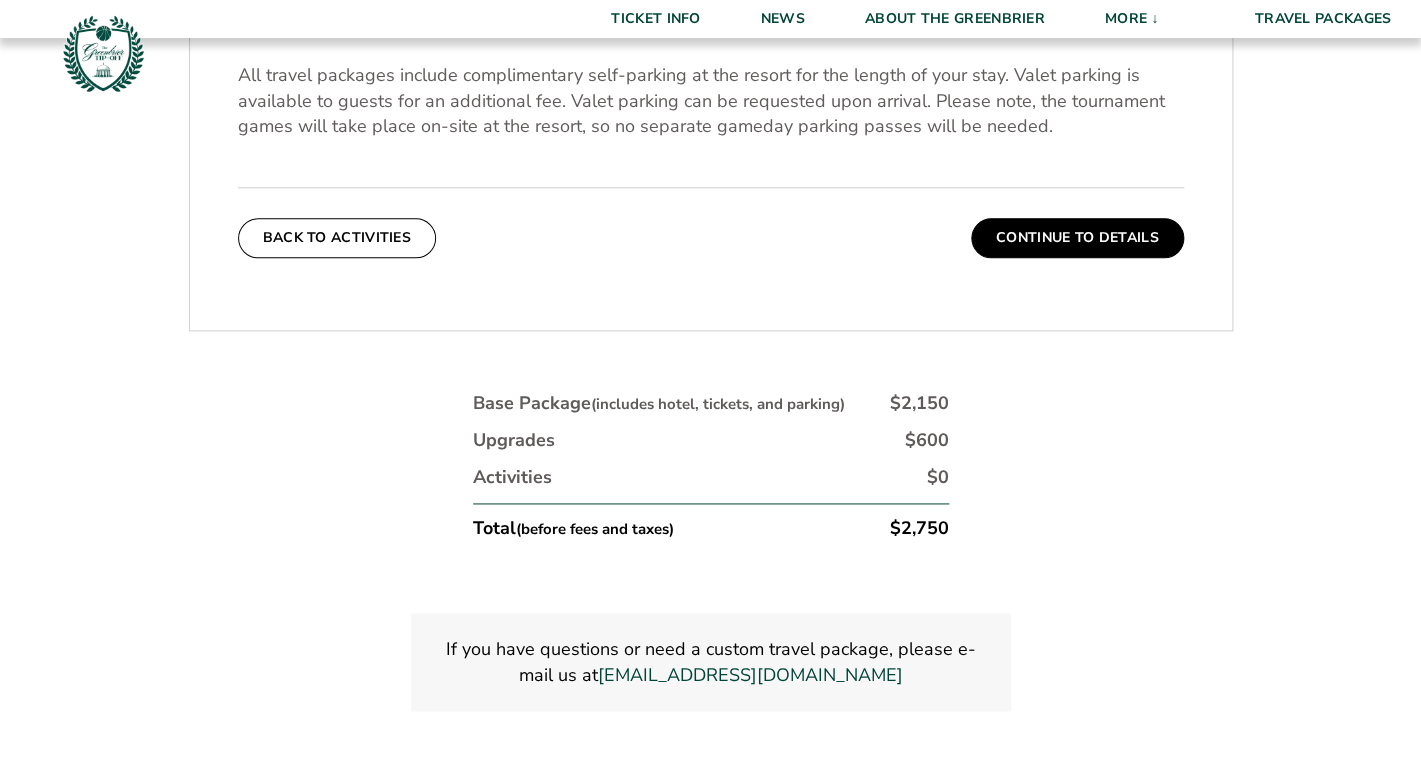 scroll, scrollTop: 741, scrollLeft: 0, axis: vertical 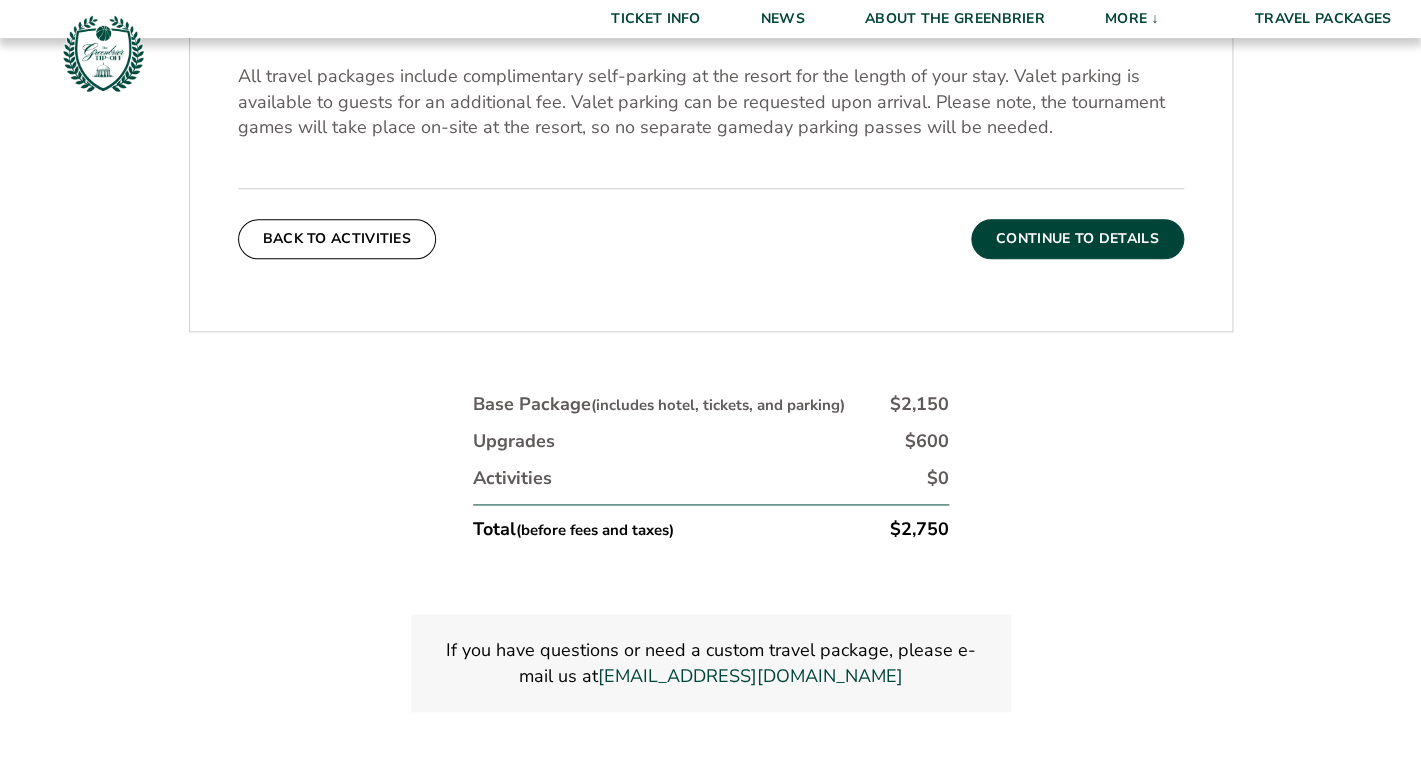 click on "Continue To Details" at bounding box center [1077, 239] 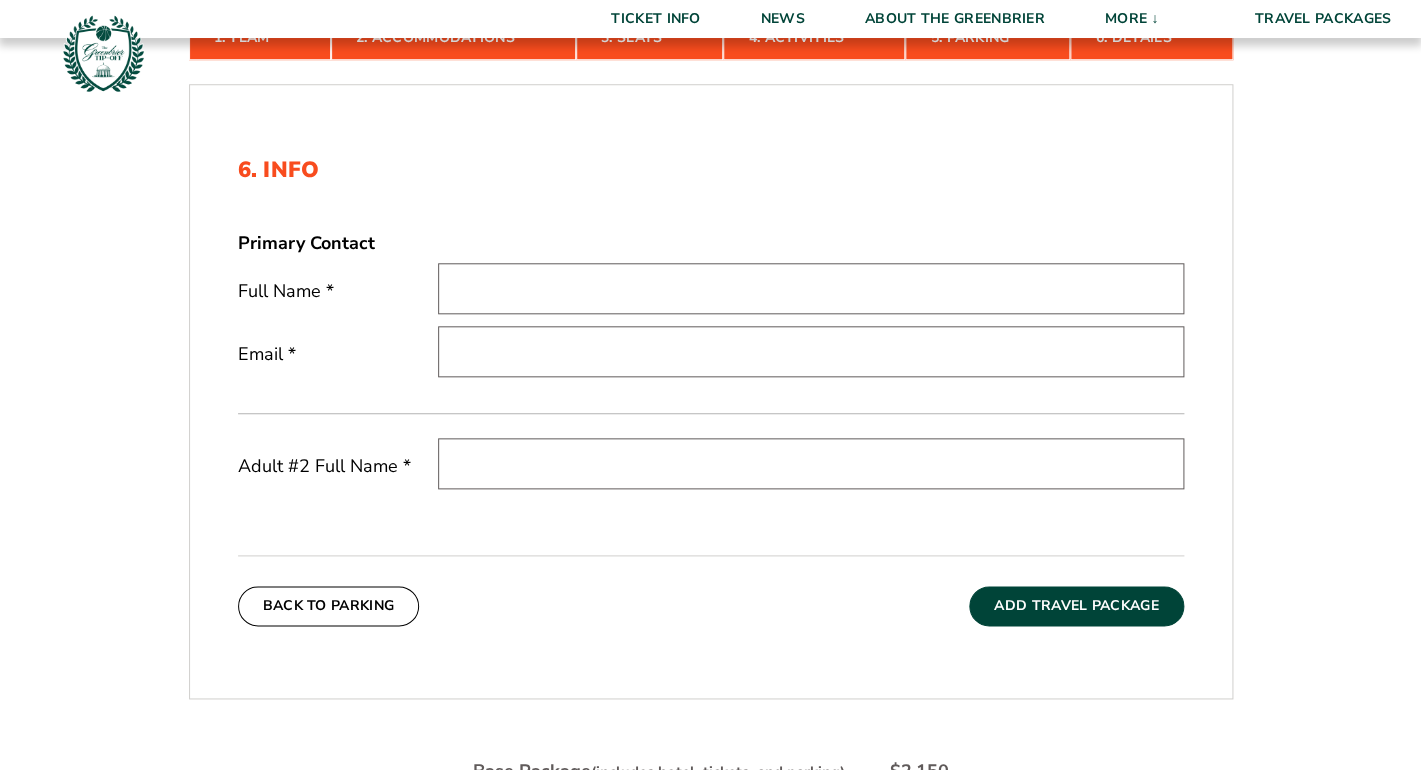 scroll, scrollTop: 575, scrollLeft: 0, axis: vertical 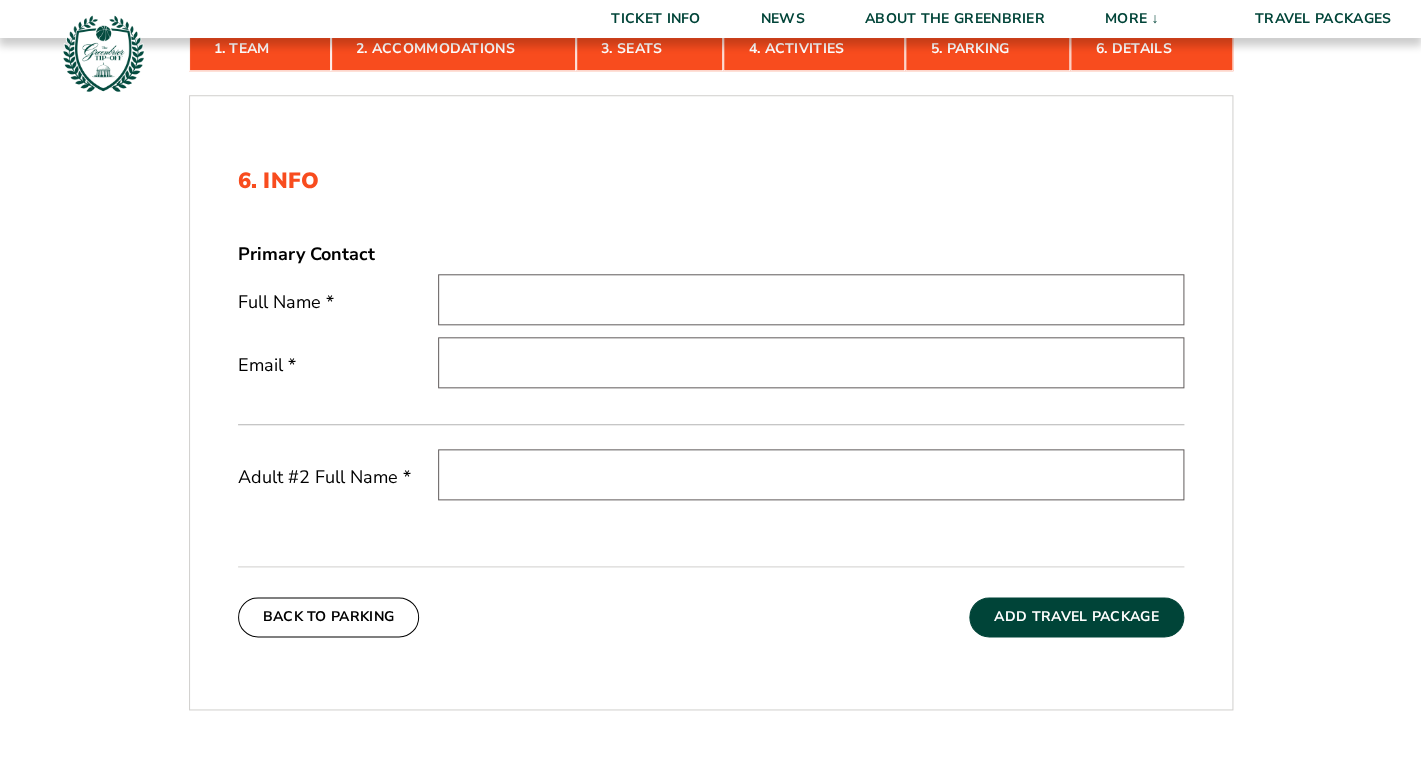 click at bounding box center (811, 299) 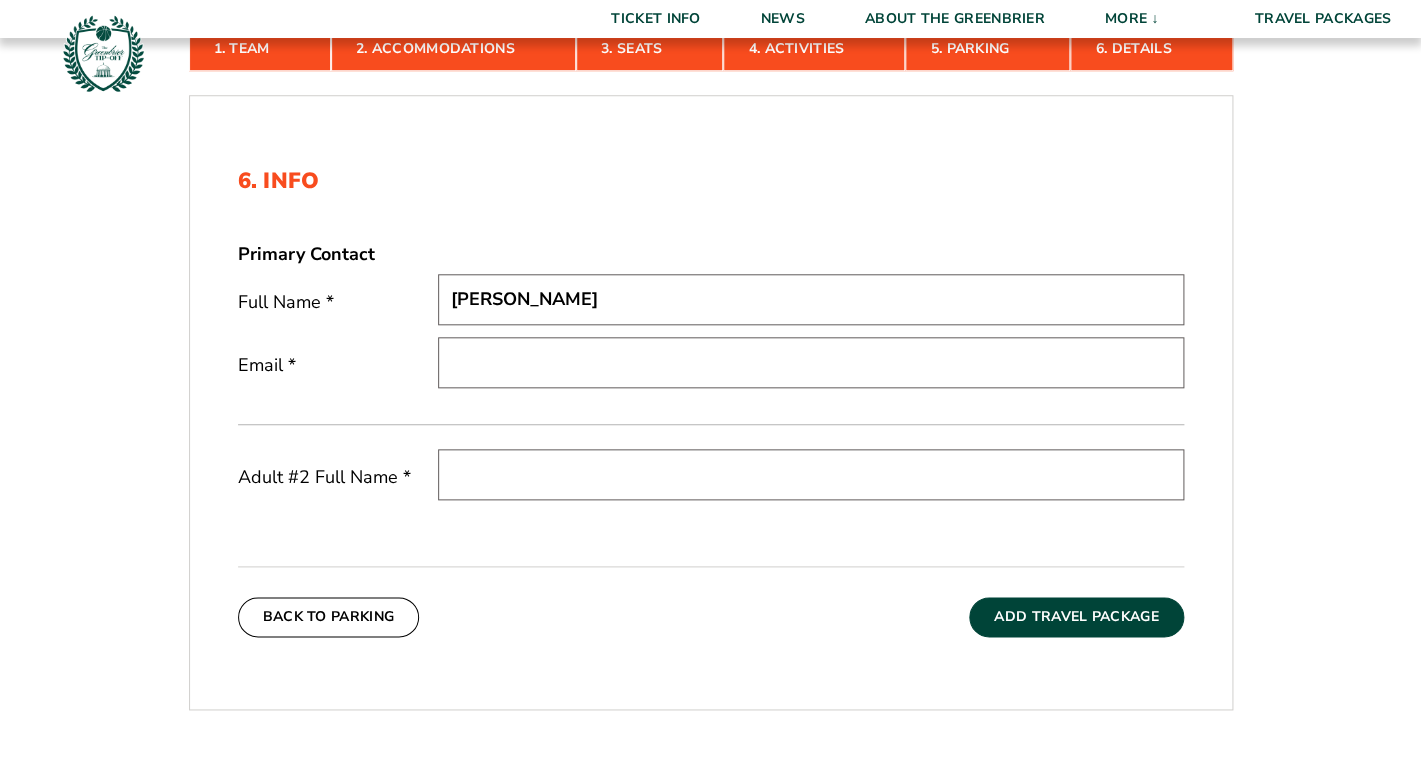 type on "[PERSON_NAME]" 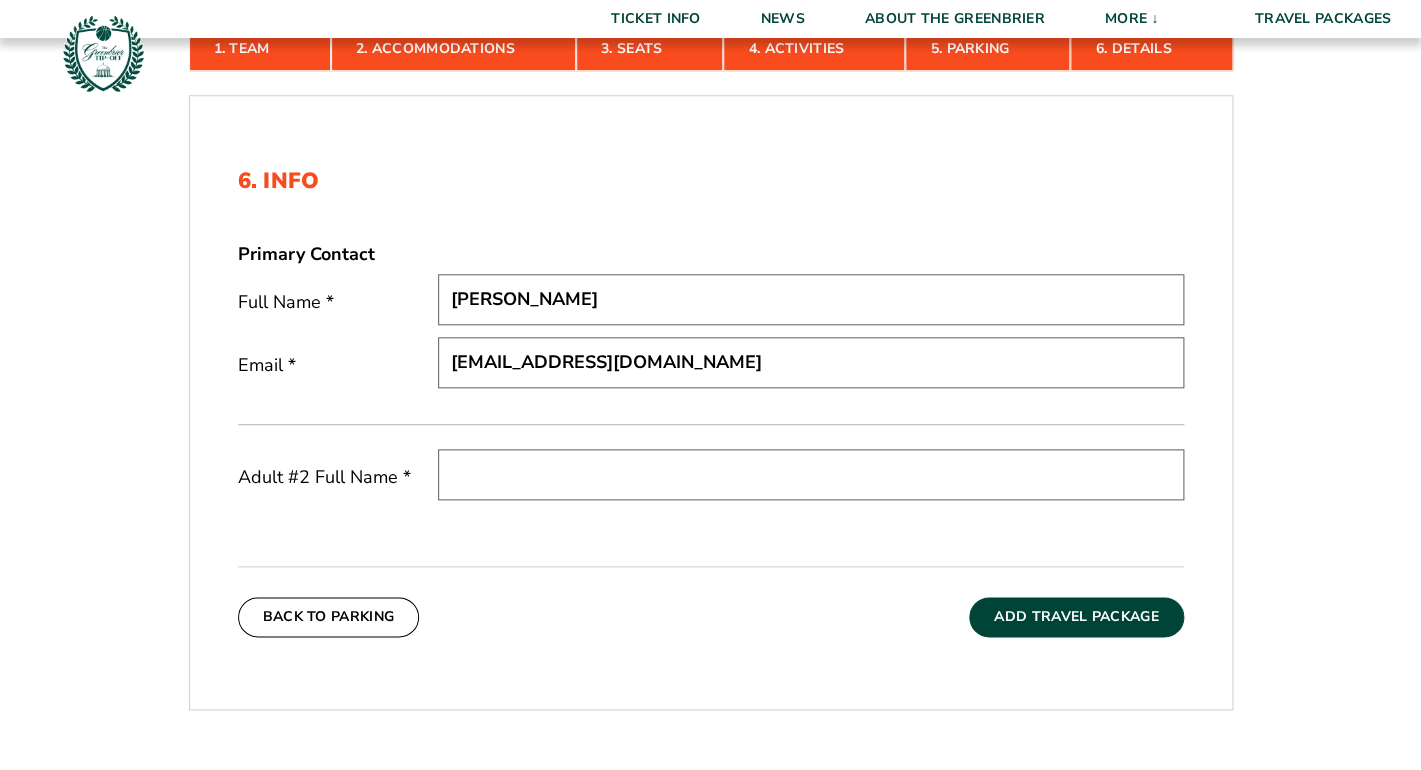 type on "[EMAIL_ADDRESS][DOMAIN_NAME]" 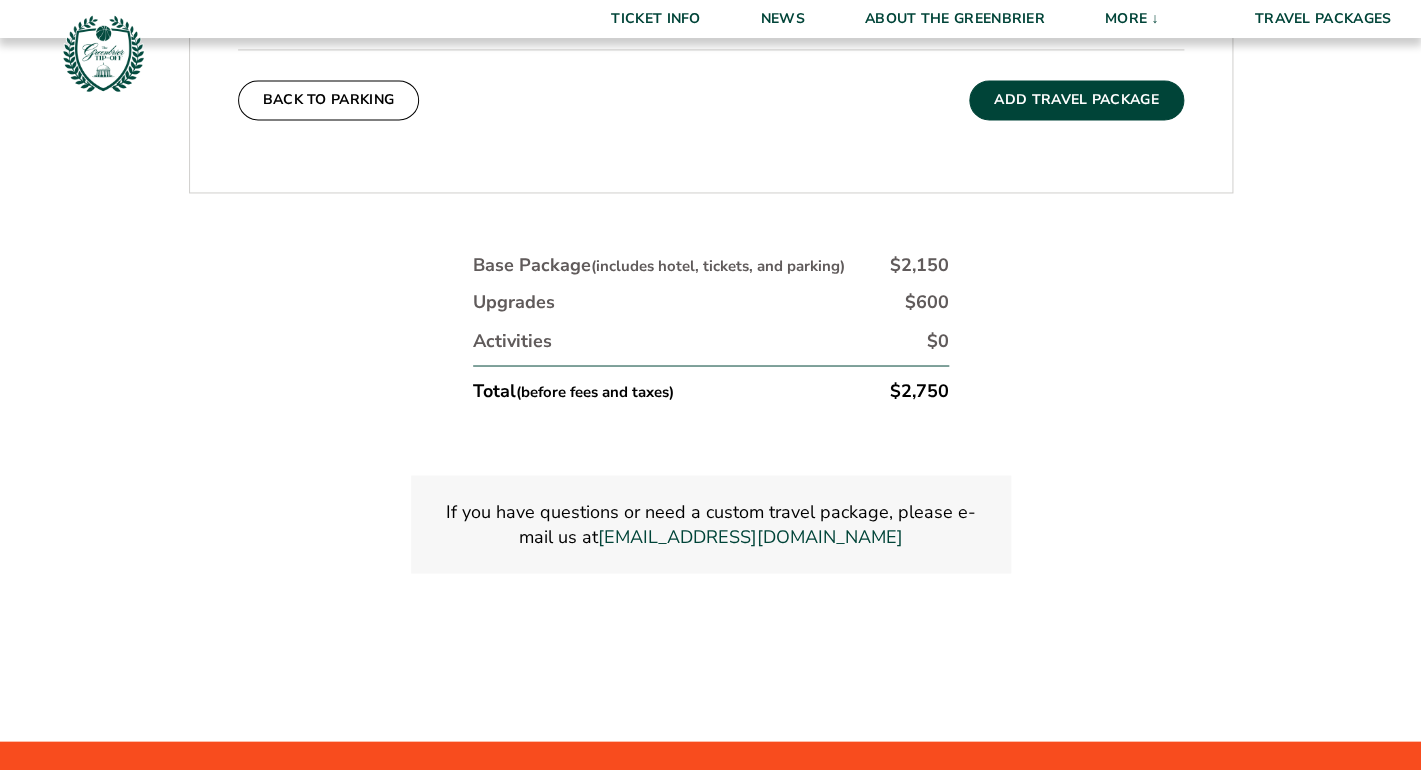 scroll, scrollTop: 1093, scrollLeft: 0, axis: vertical 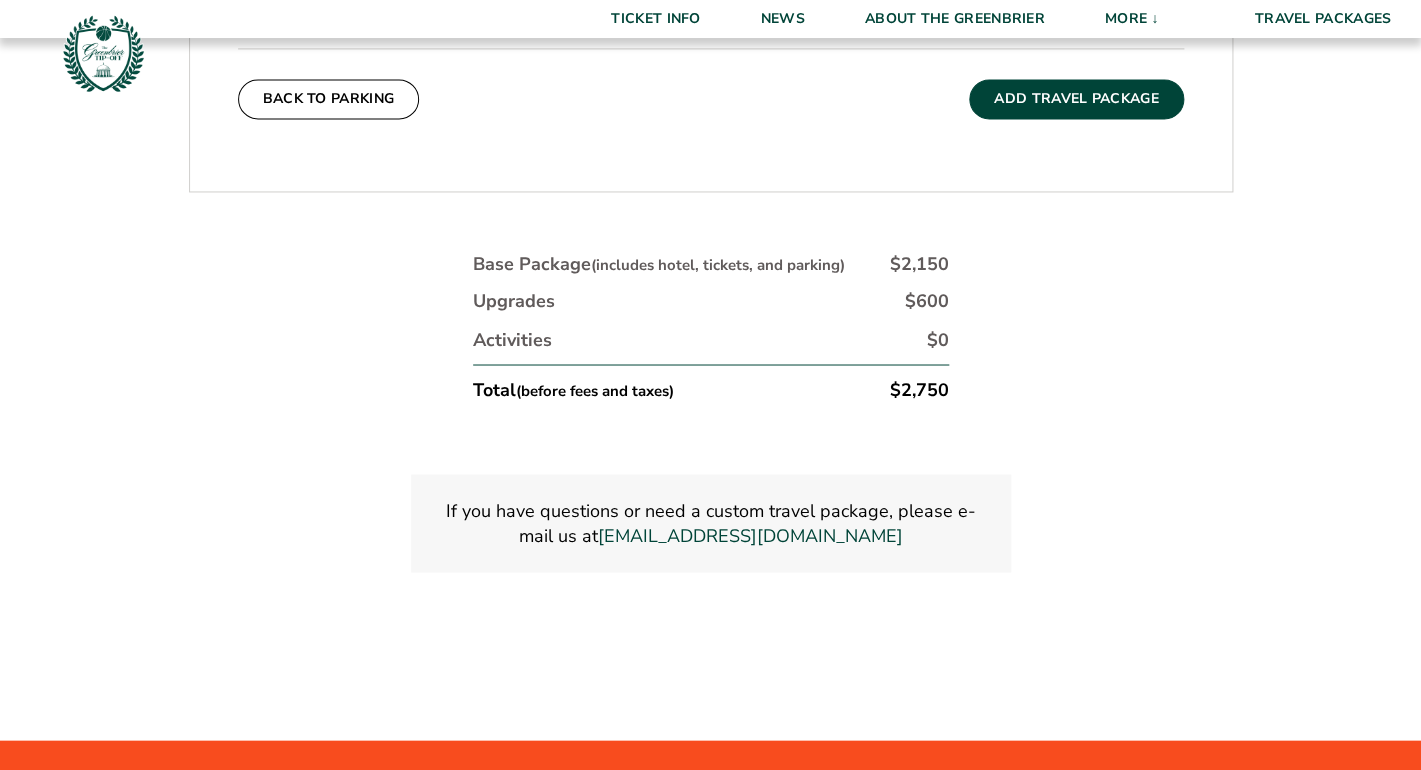 type on "[PERSON_NAME]" 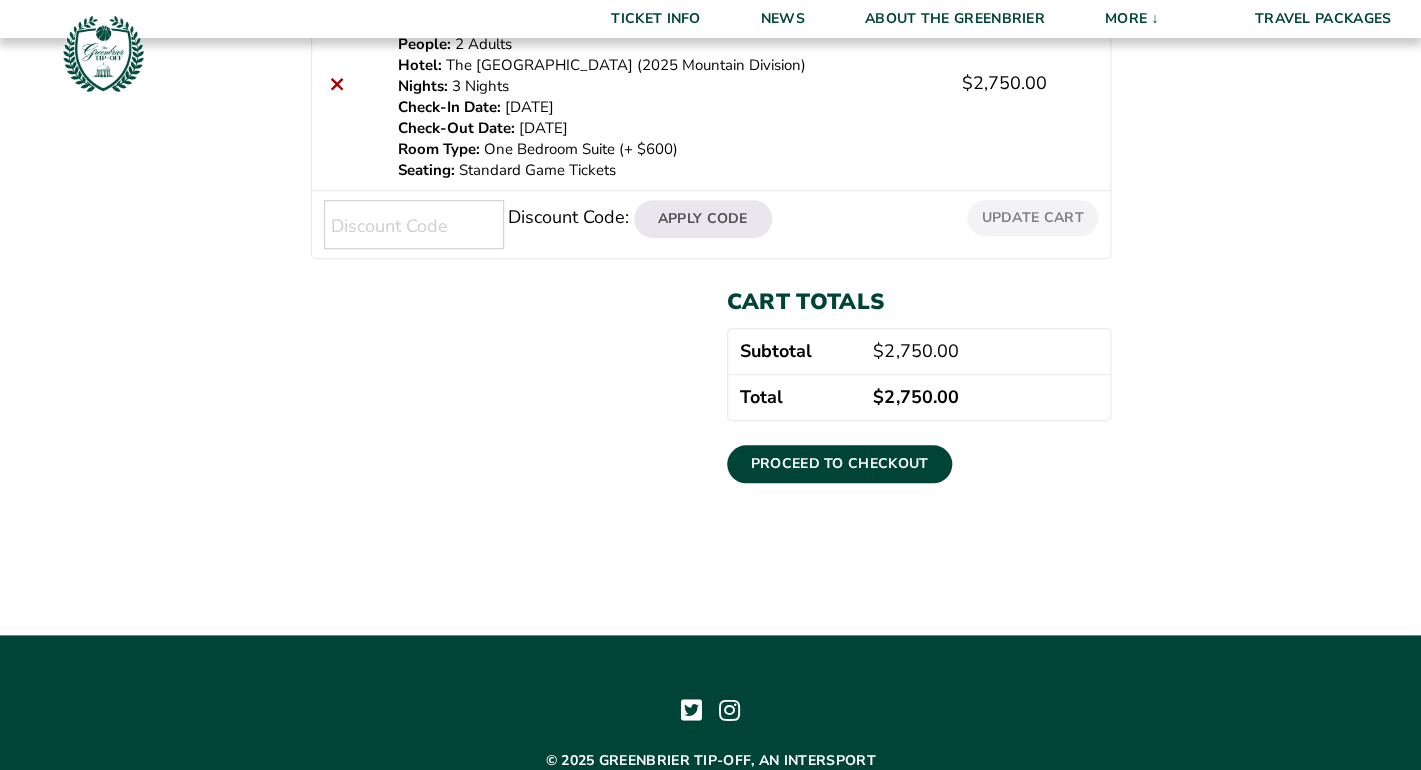 scroll, scrollTop: 606, scrollLeft: 0, axis: vertical 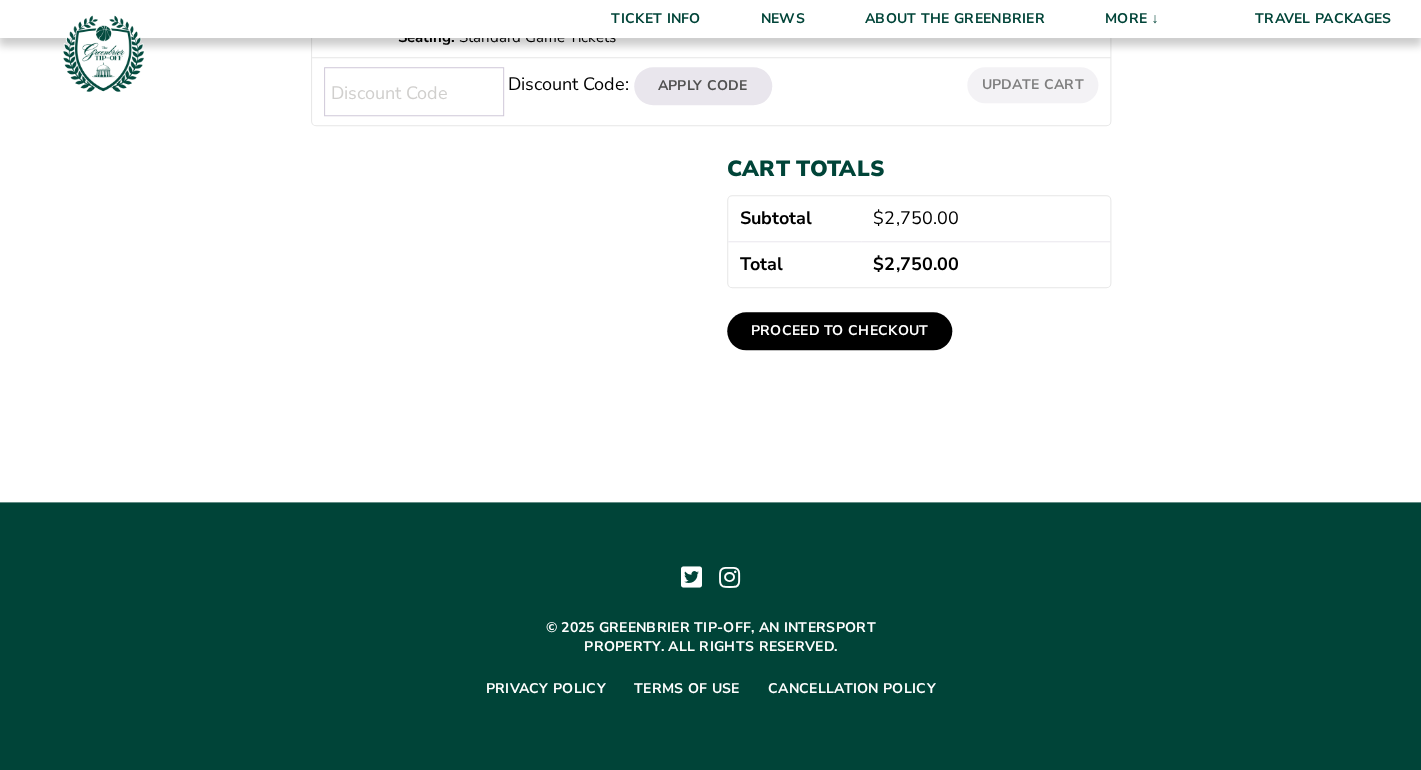click on "Proceed to checkout" at bounding box center (840, 331) 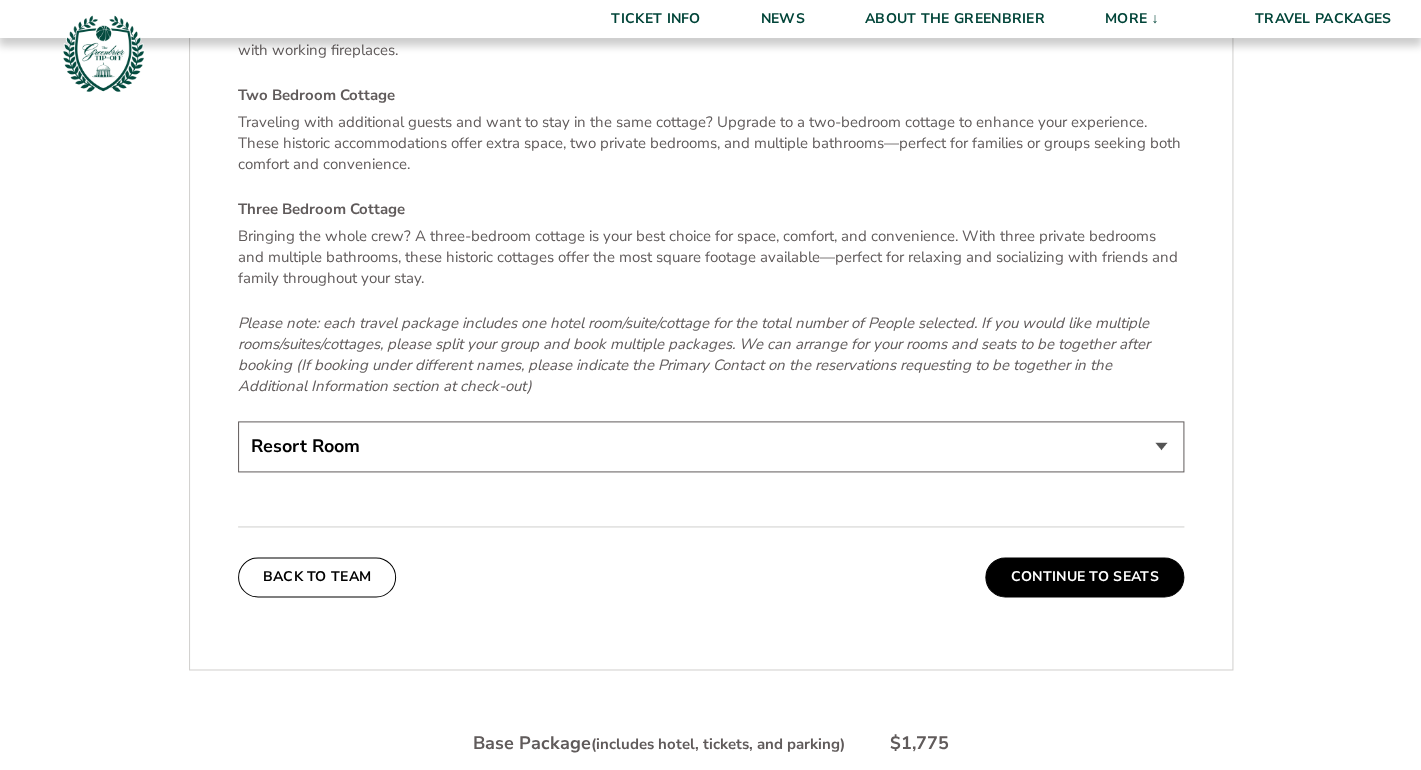 scroll, scrollTop: 3550, scrollLeft: 0, axis: vertical 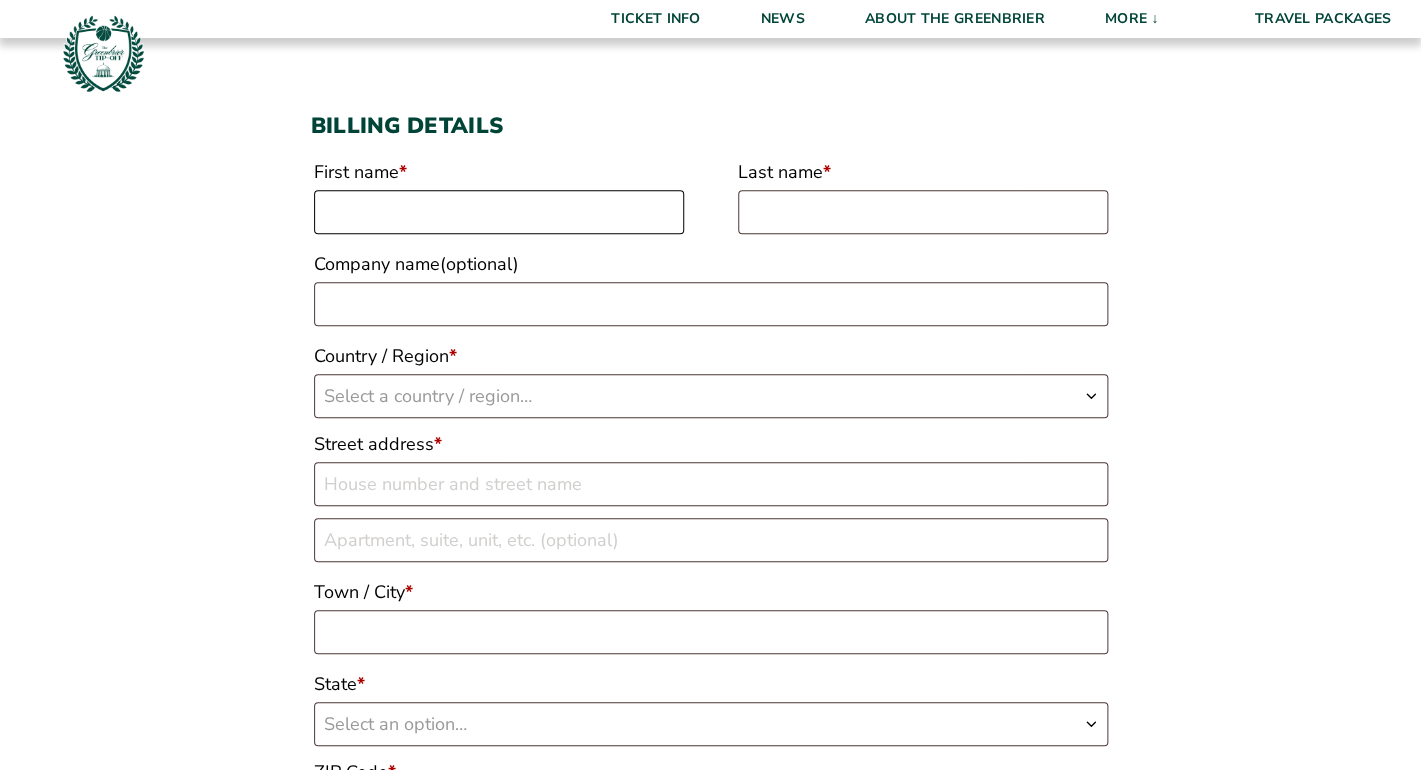 click on "First name  *" at bounding box center (499, 212) 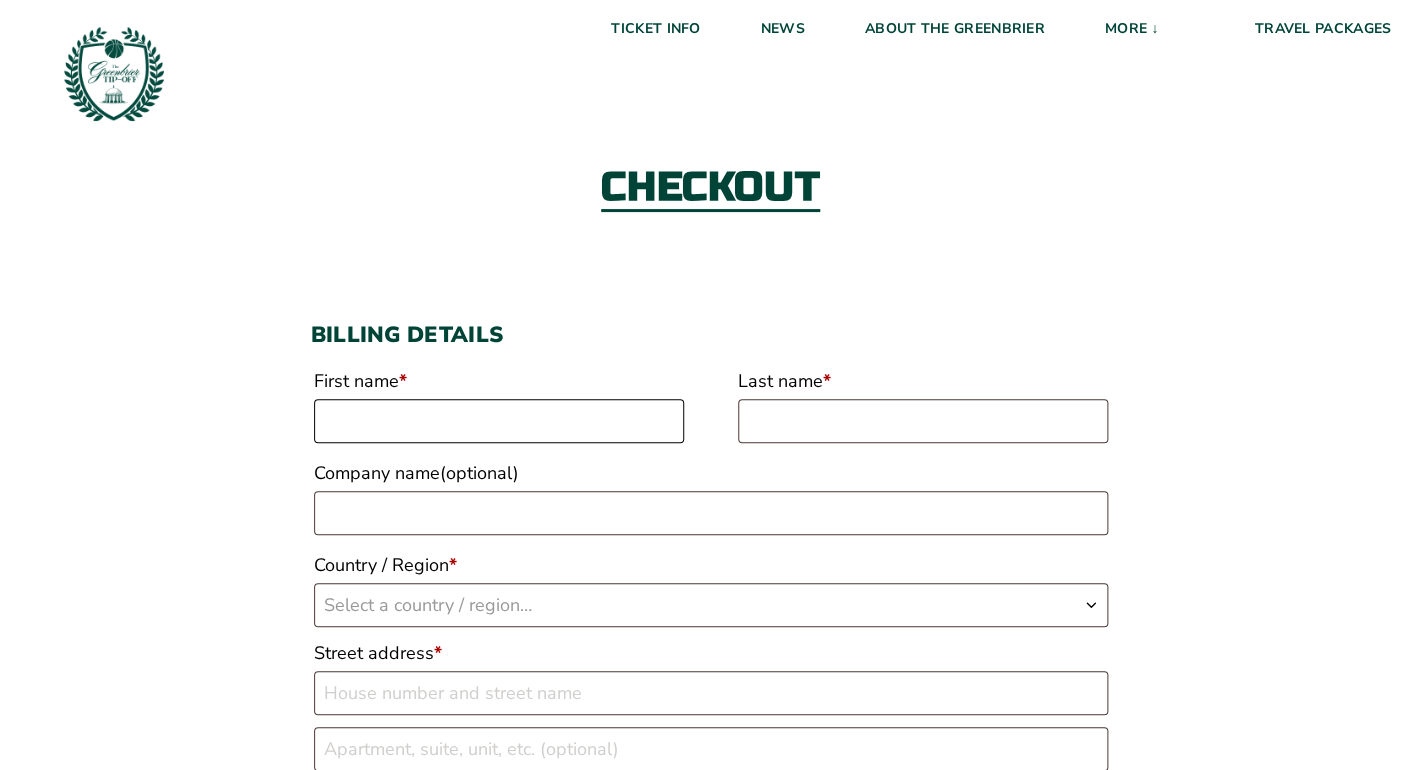 scroll, scrollTop: 0, scrollLeft: 0, axis: both 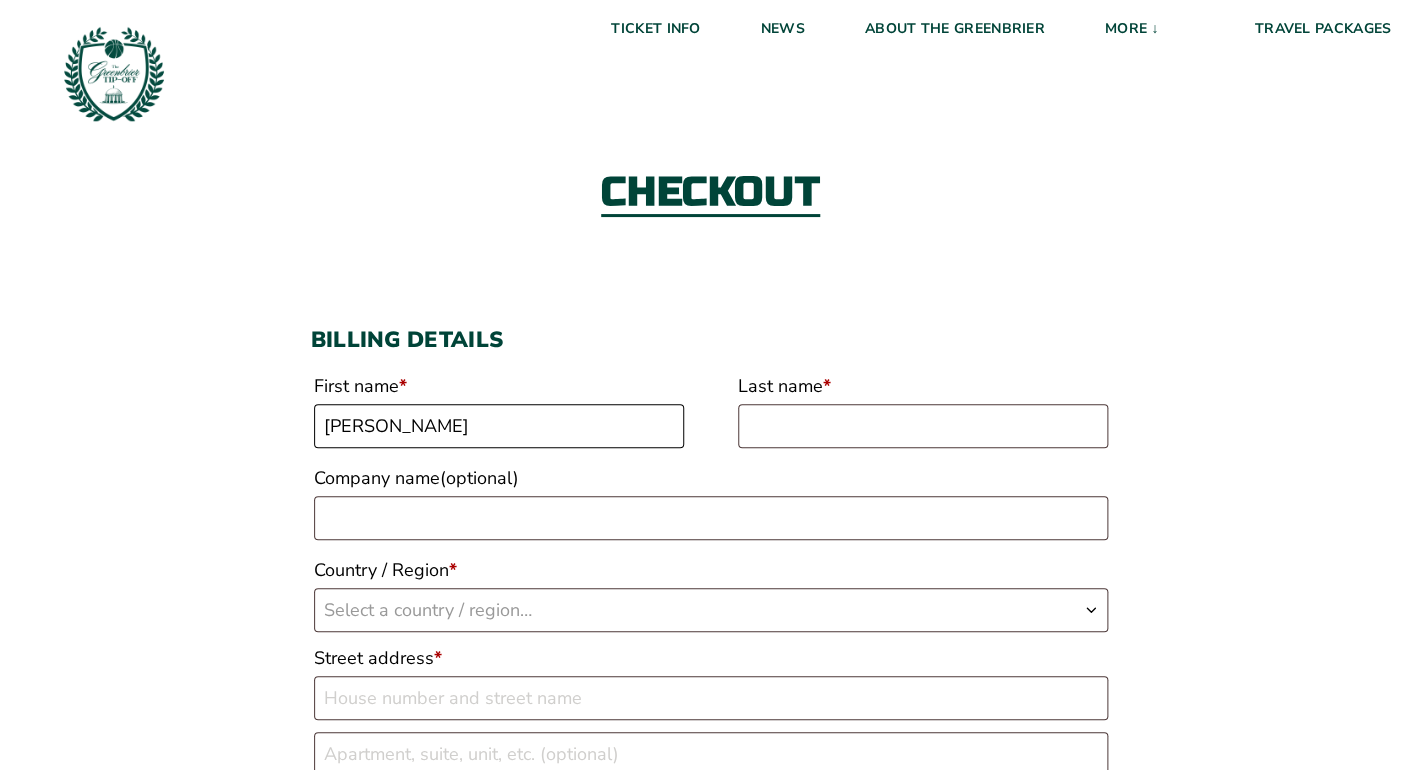 type on "Nancy" 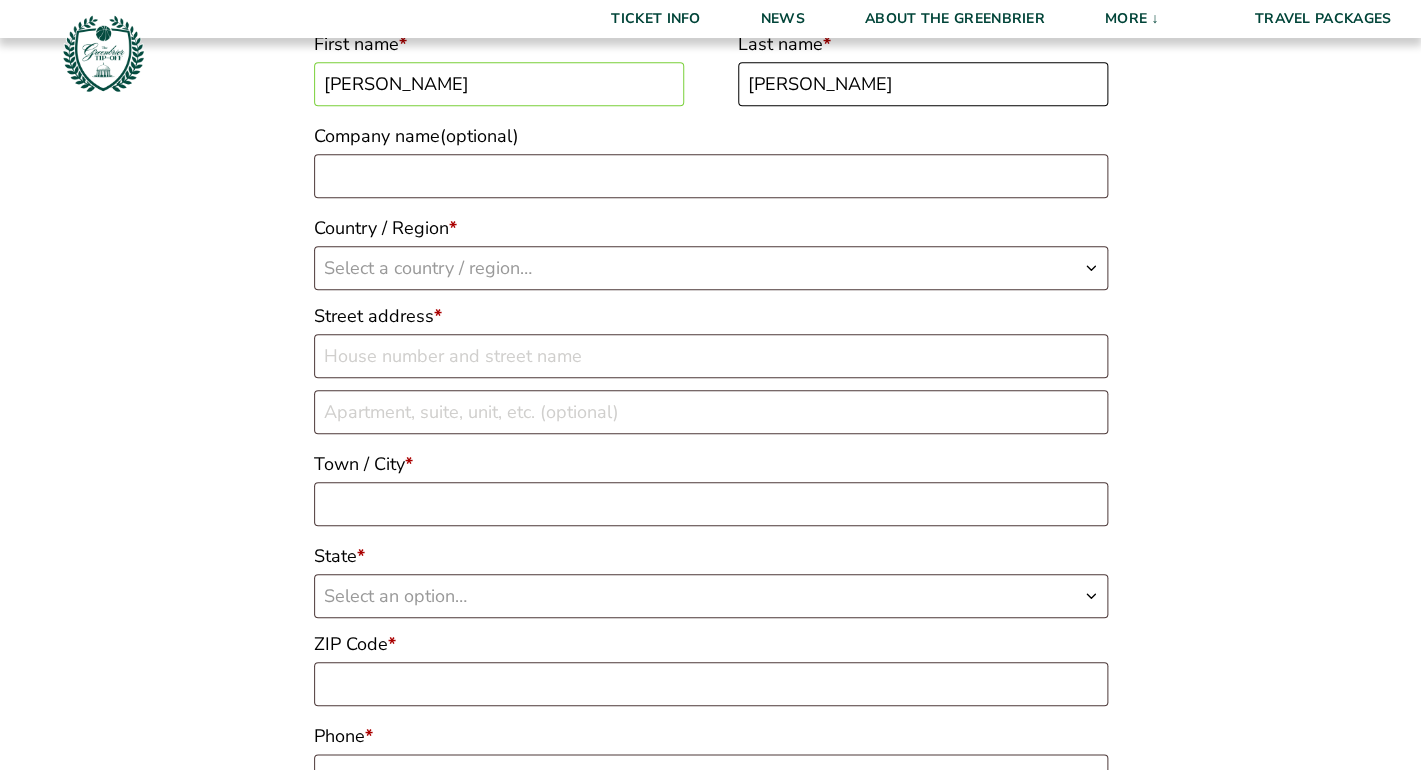 scroll, scrollTop: 359, scrollLeft: 0, axis: vertical 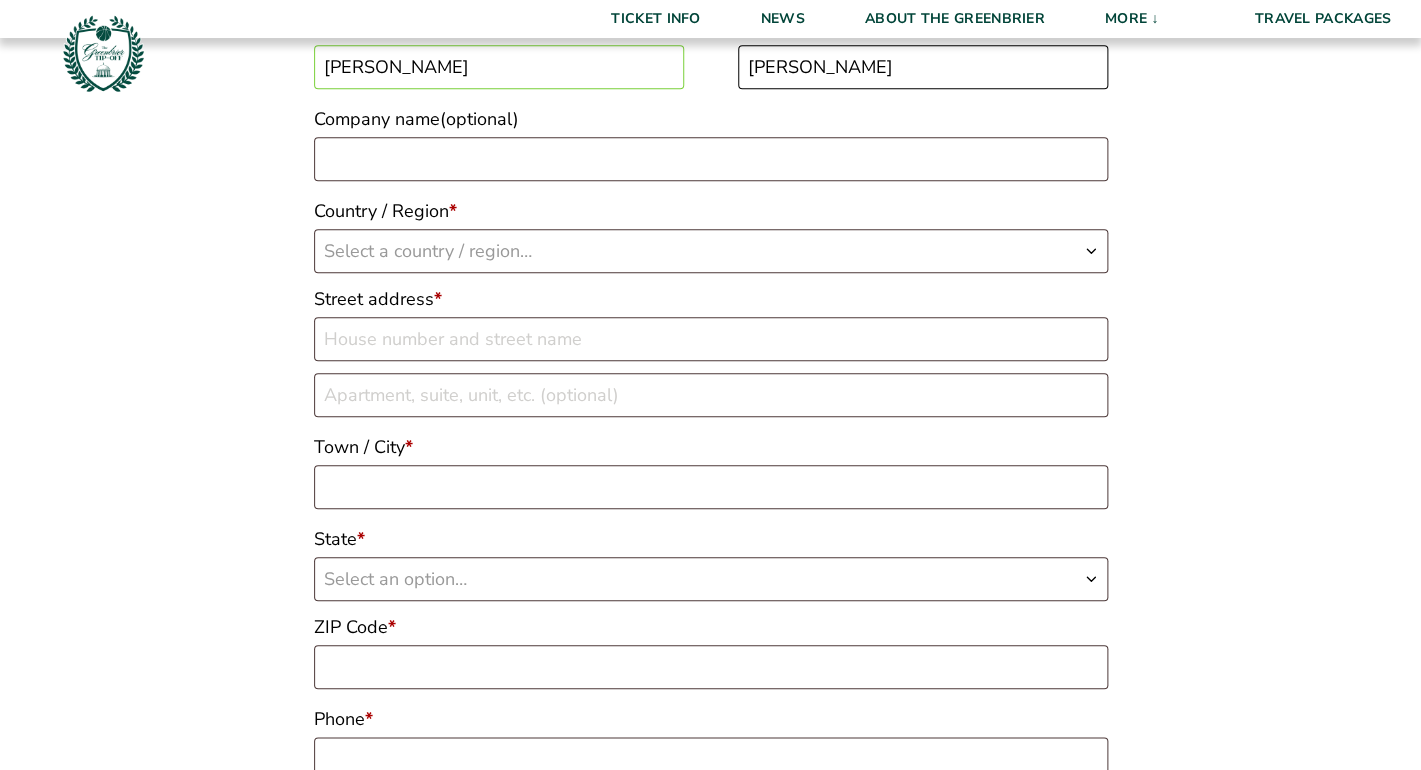 type on "Briggs" 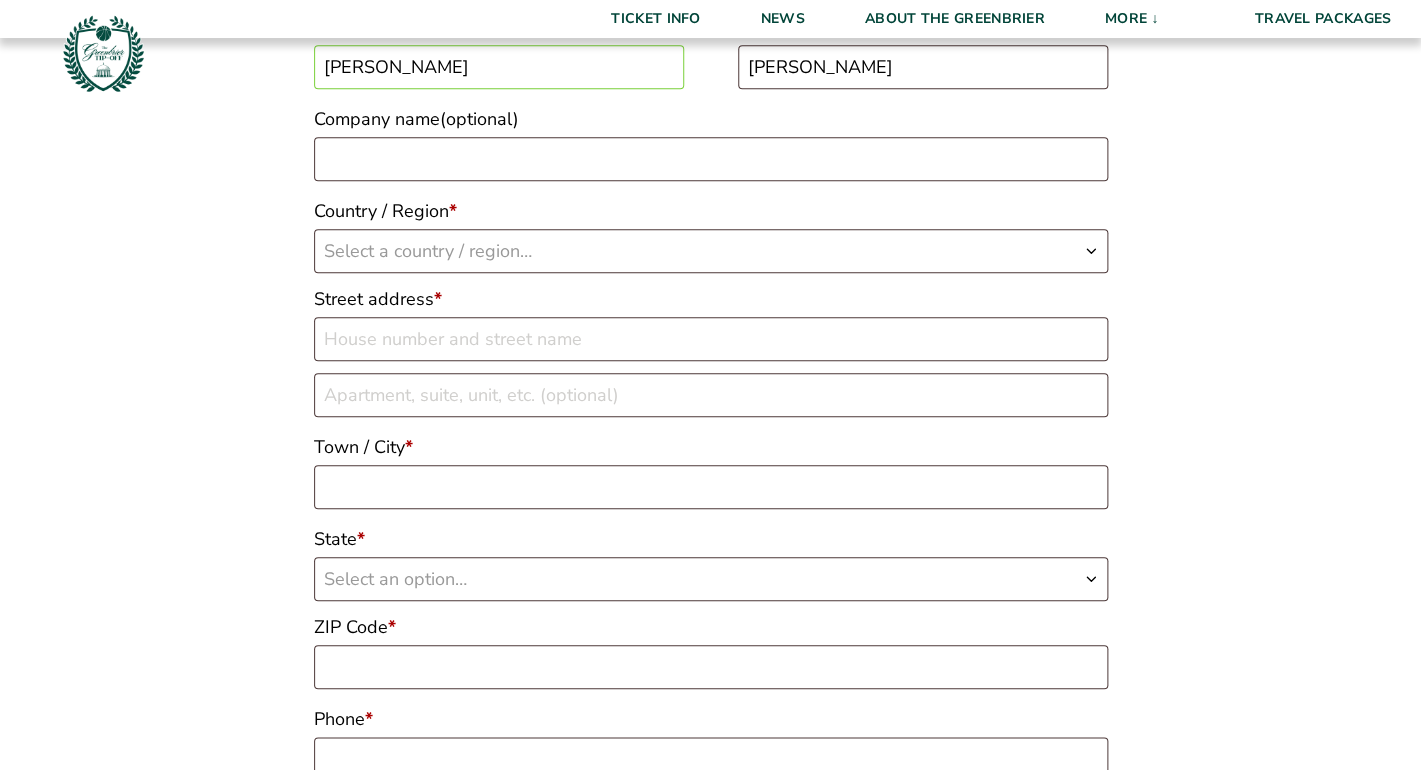 click at bounding box center [1091, 251] 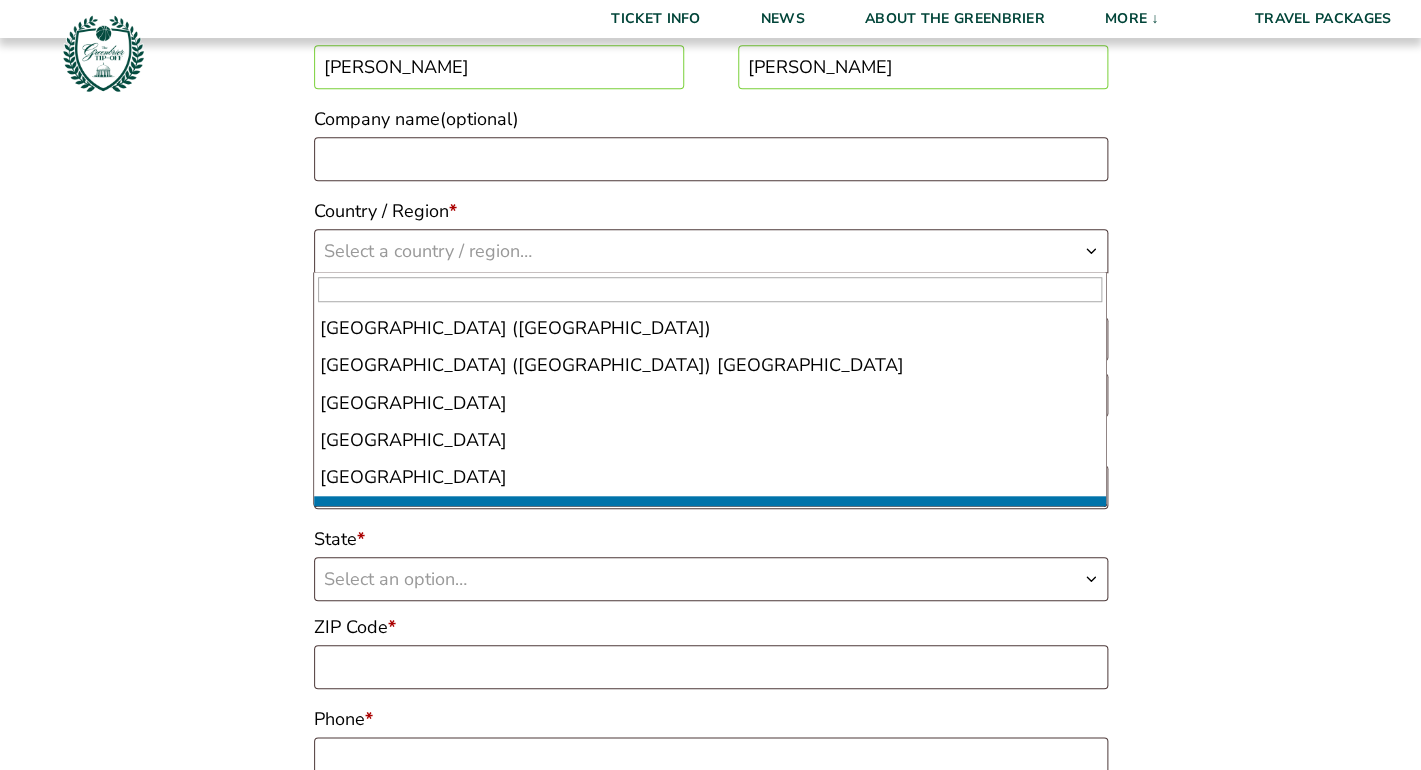 scroll, scrollTop: 8688, scrollLeft: 0, axis: vertical 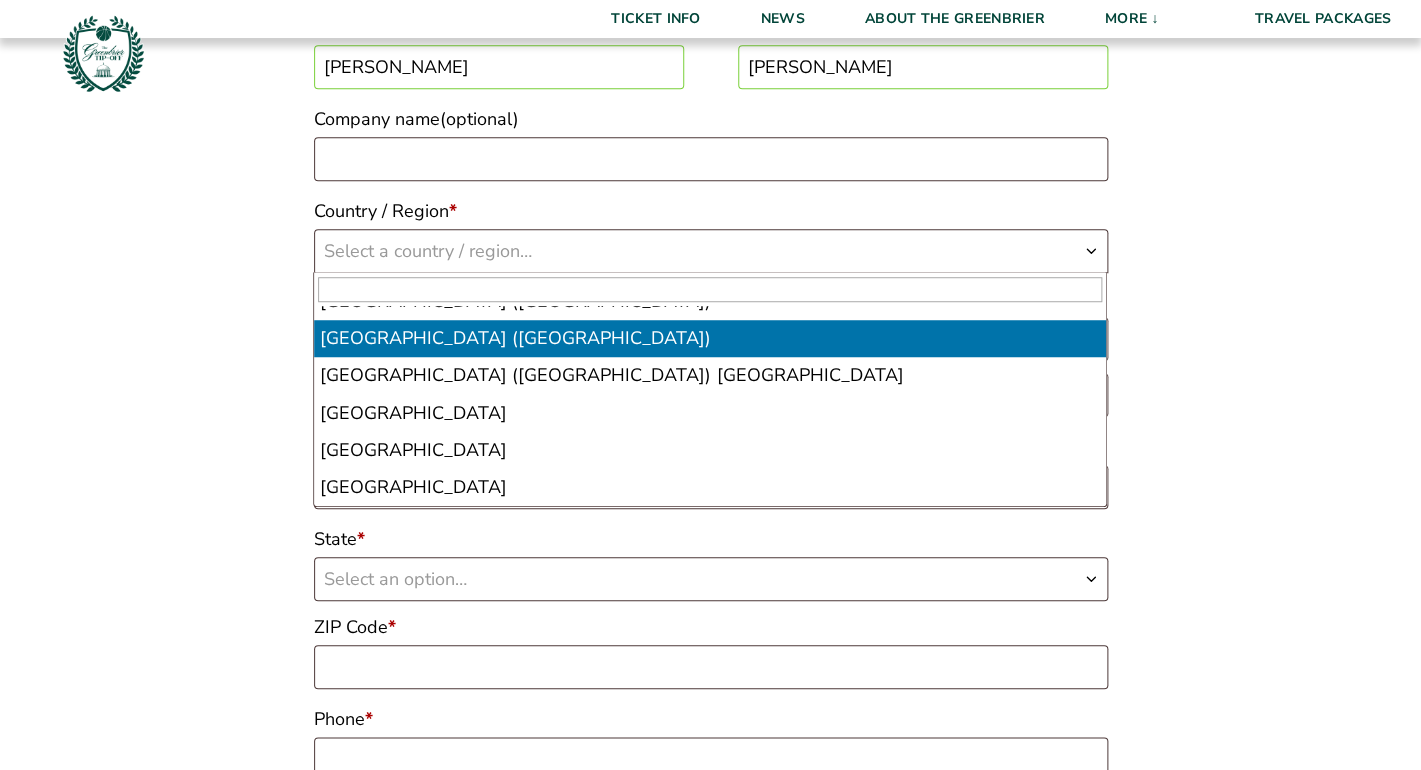 select on "US" 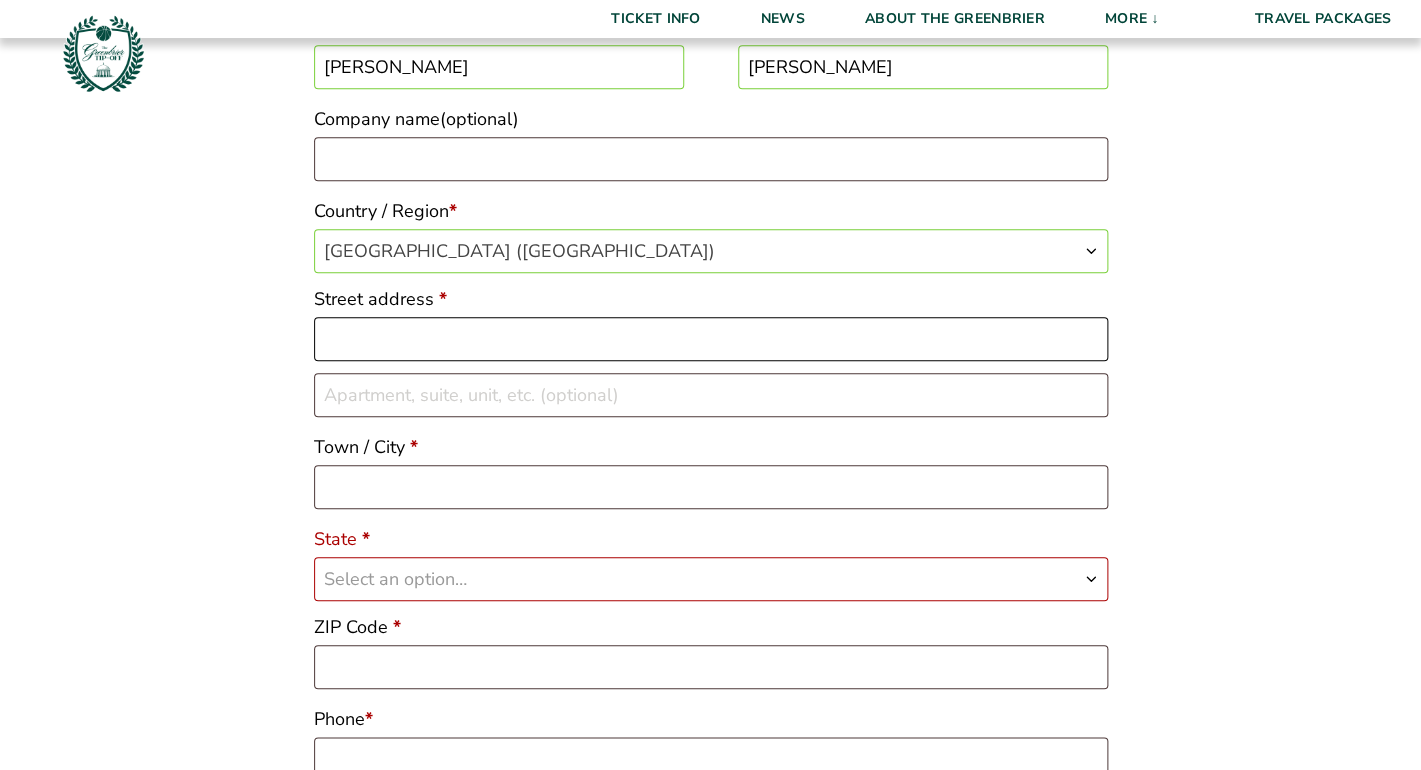 click on "Street address   *" at bounding box center [711, 339] 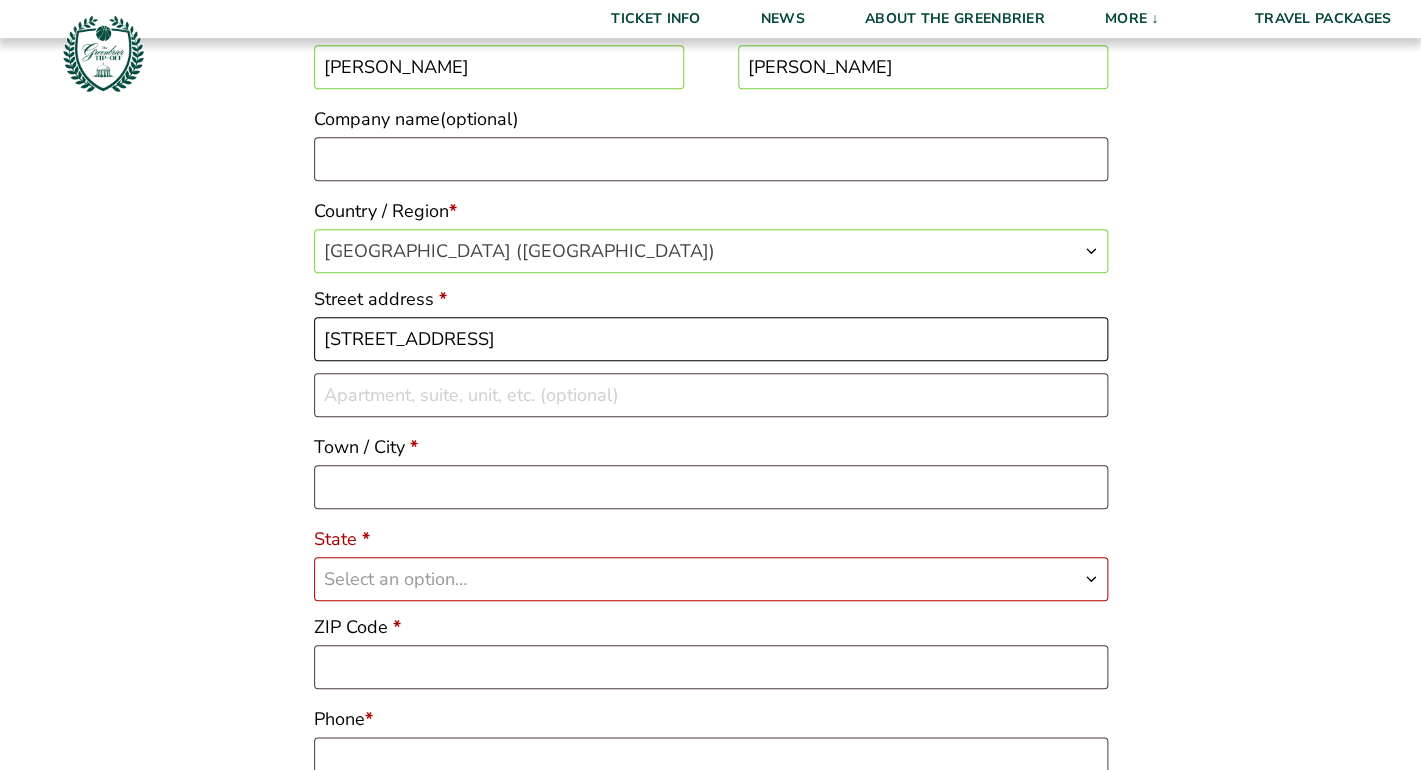 type on "[STREET_ADDRESS]" 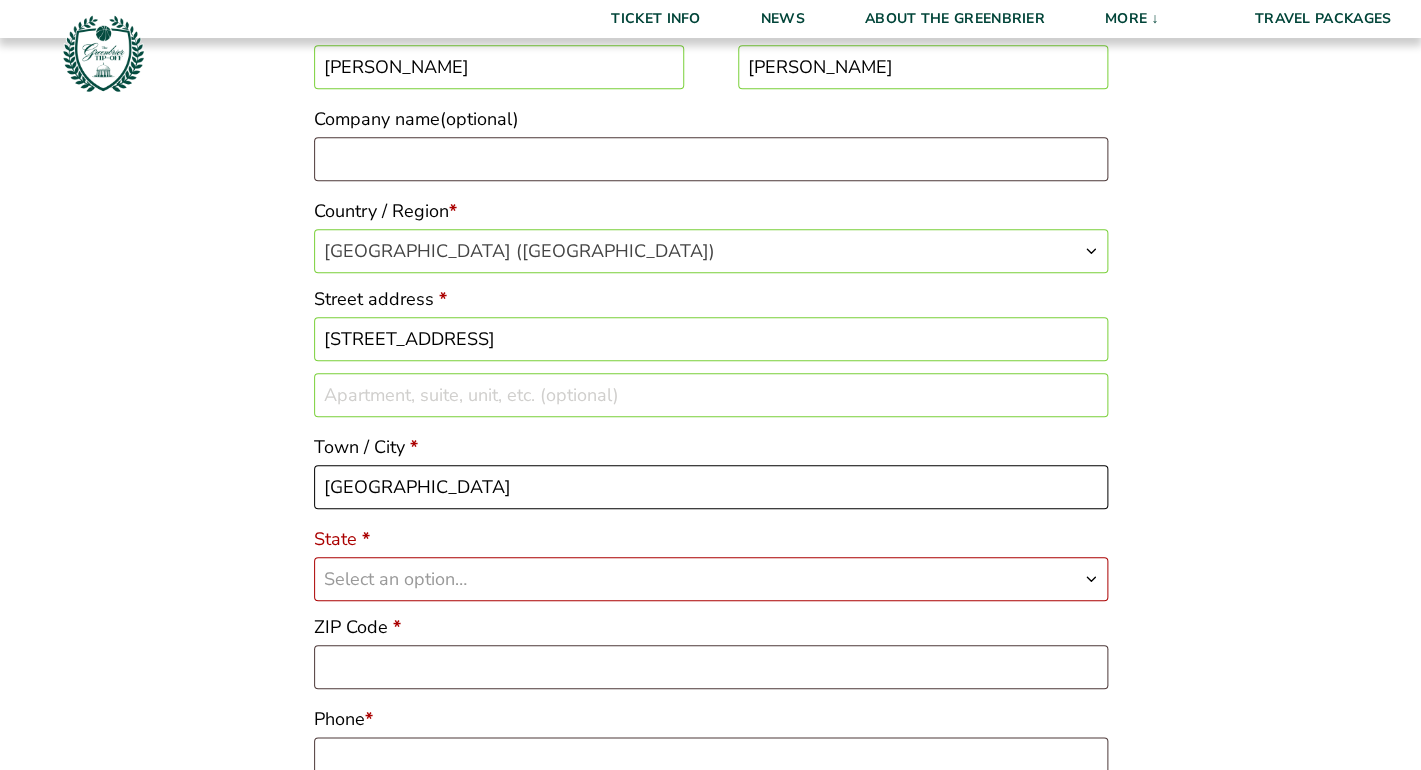 type on "Charlottesville" 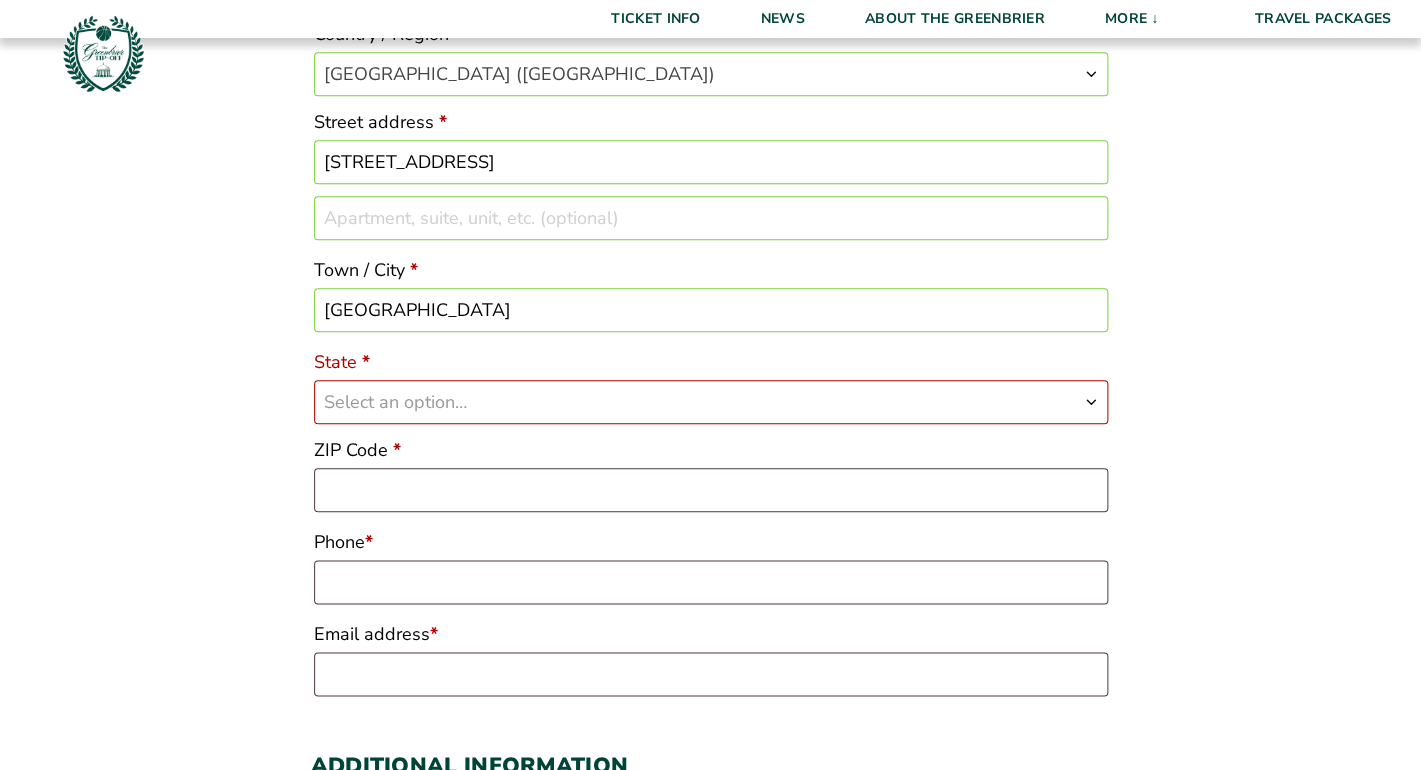 scroll, scrollTop: 540, scrollLeft: 0, axis: vertical 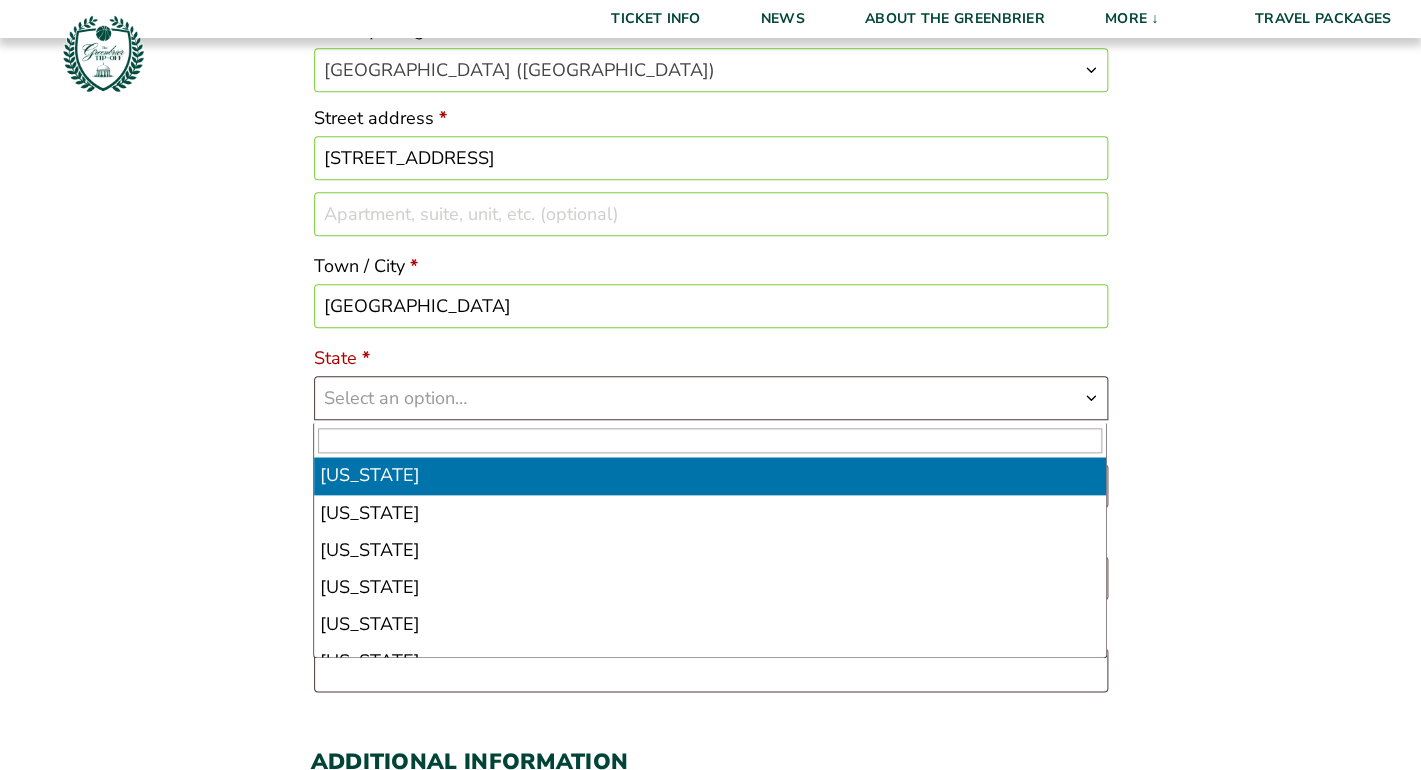 click at bounding box center (1091, 398) 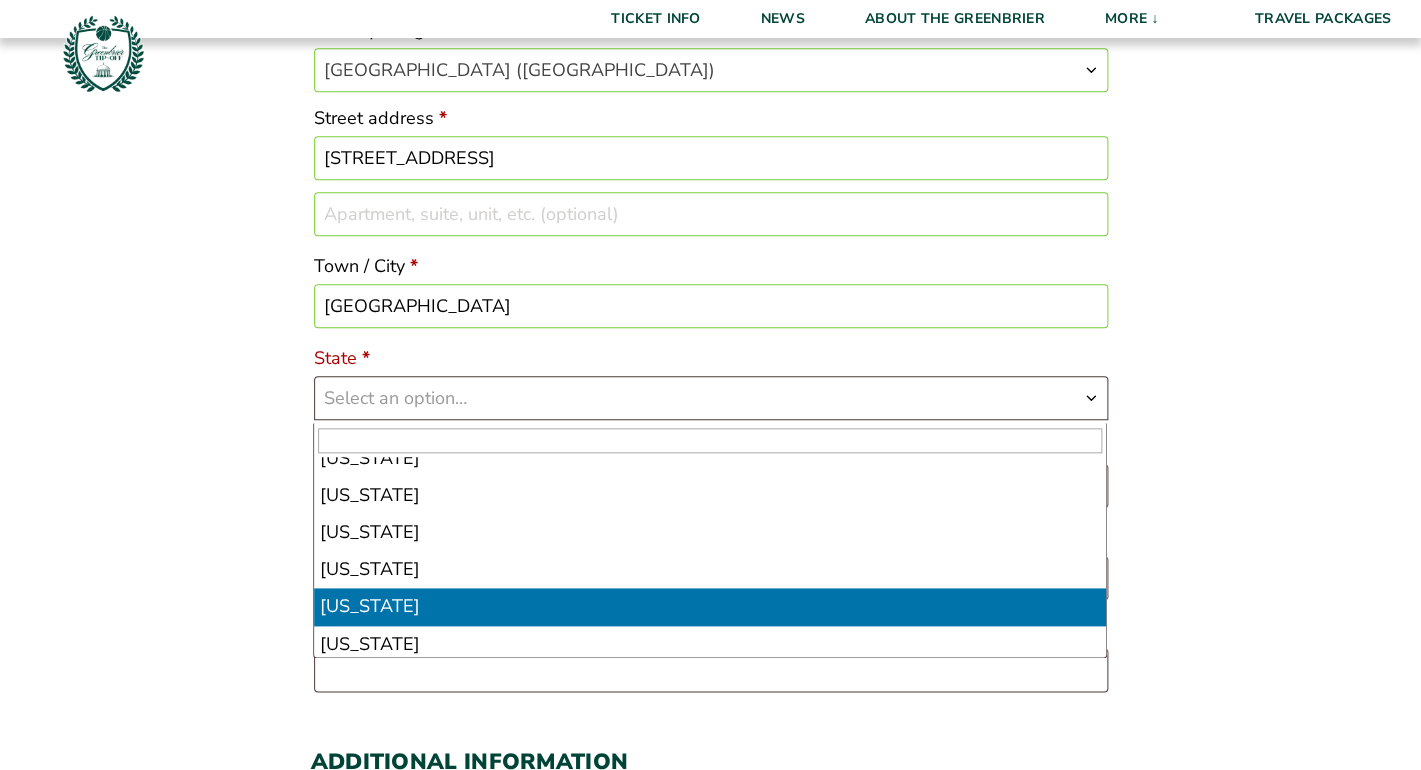scroll, scrollTop: 1641, scrollLeft: 0, axis: vertical 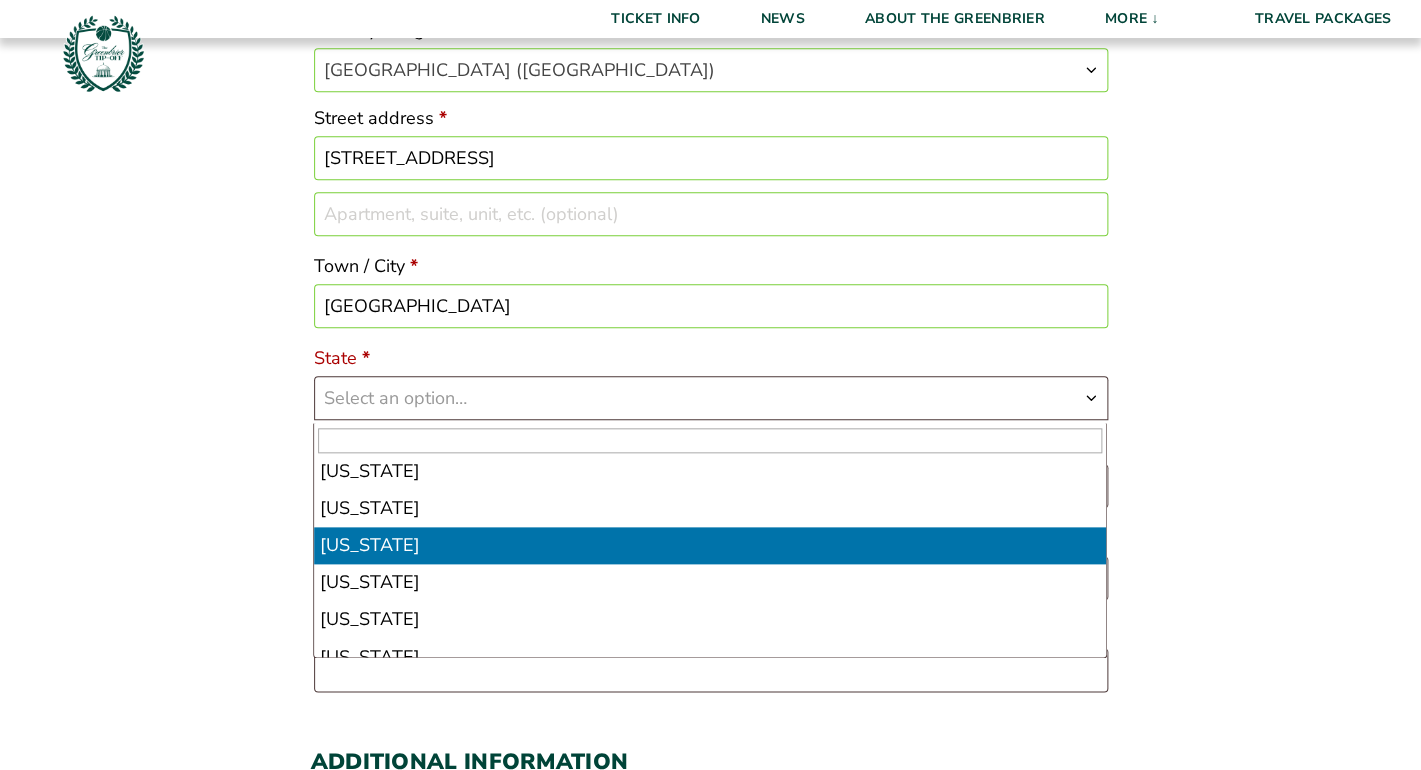 select on "VA" 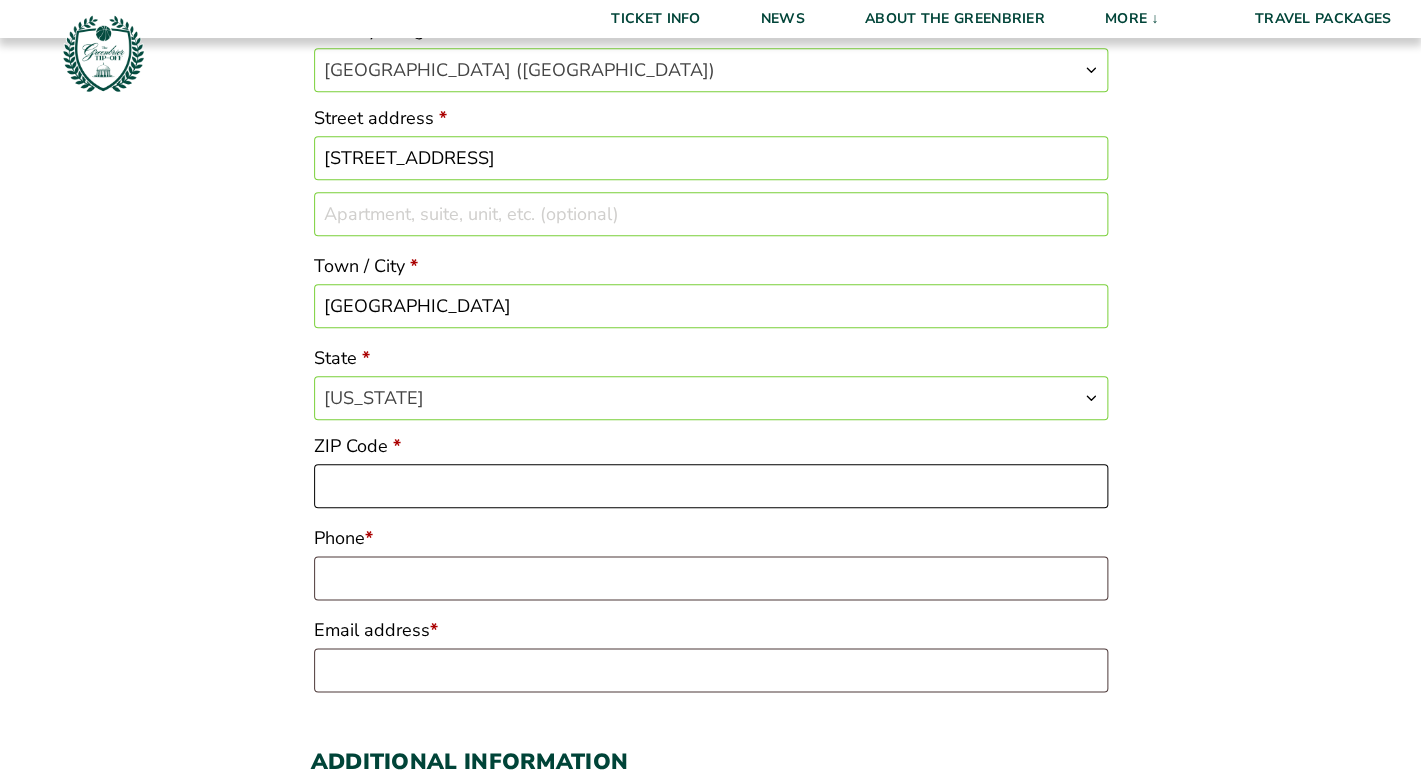 click on "ZIP Code   *" at bounding box center (711, 486) 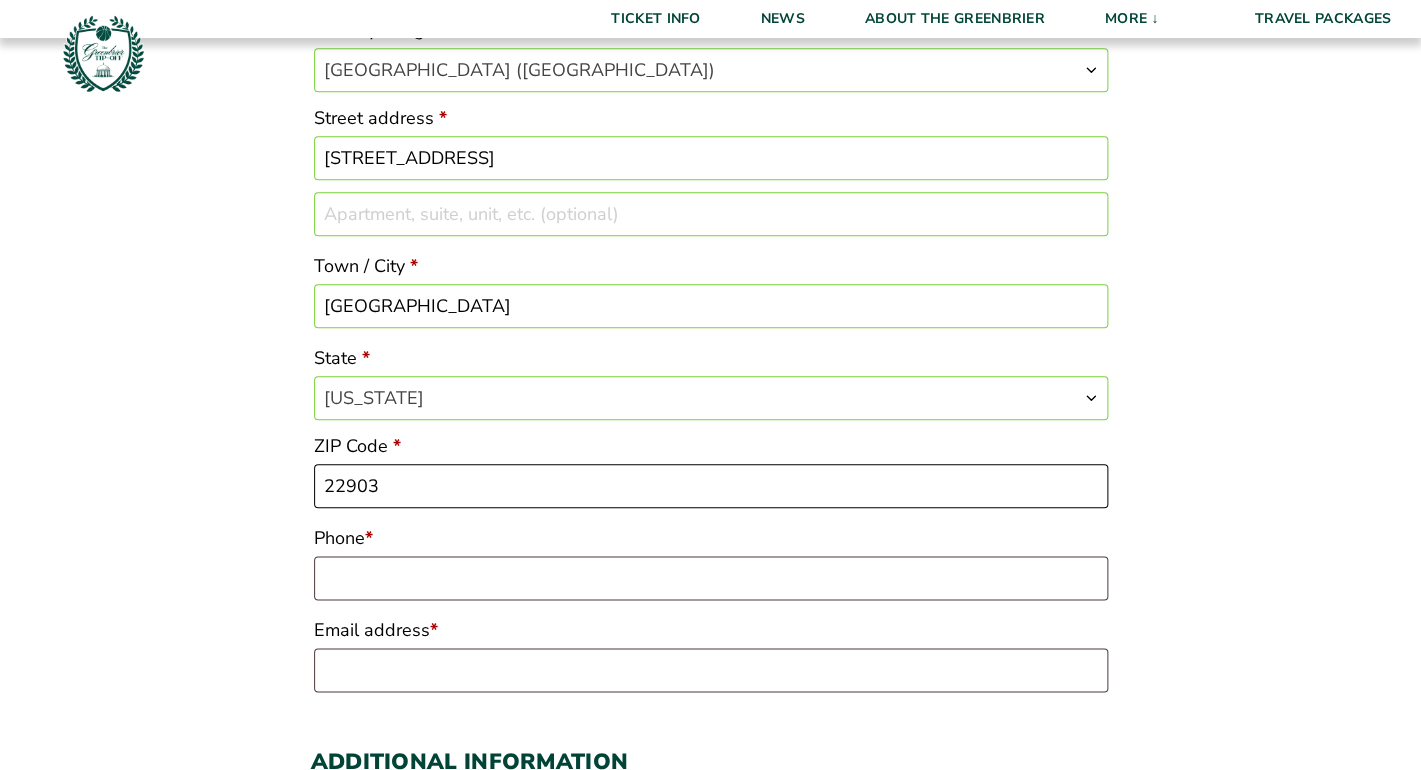 scroll, scrollTop: 616, scrollLeft: 0, axis: vertical 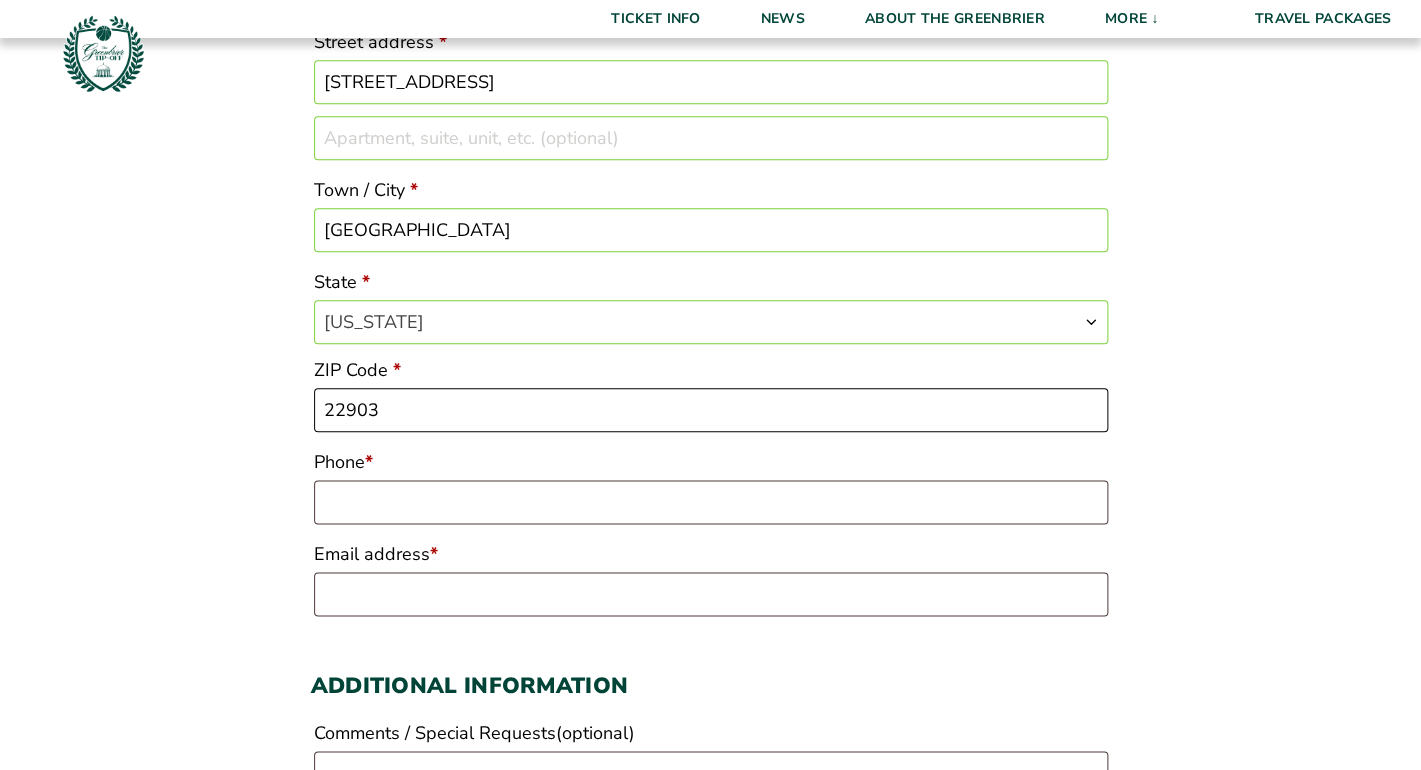 type on "22903" 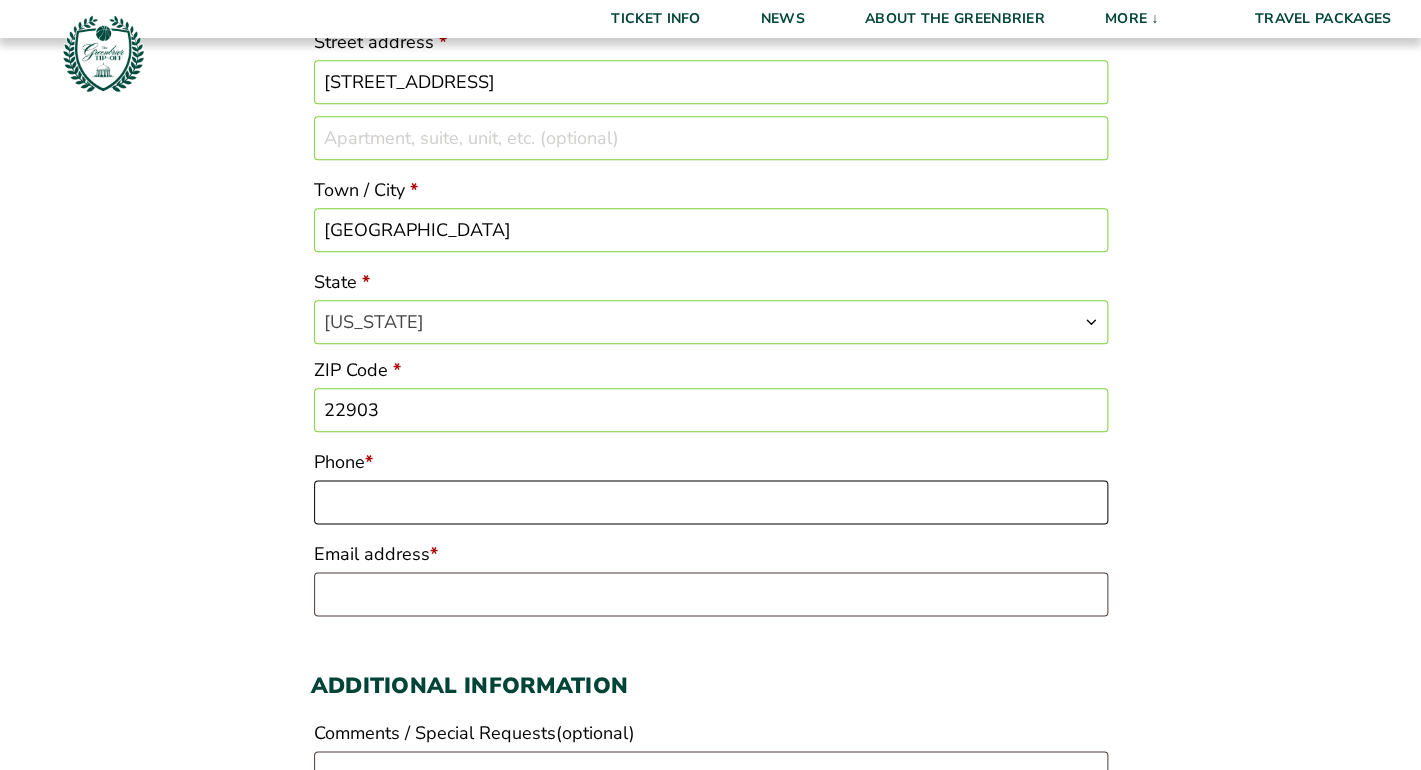 click on "Phone  *" at bounding box center [711, 502] 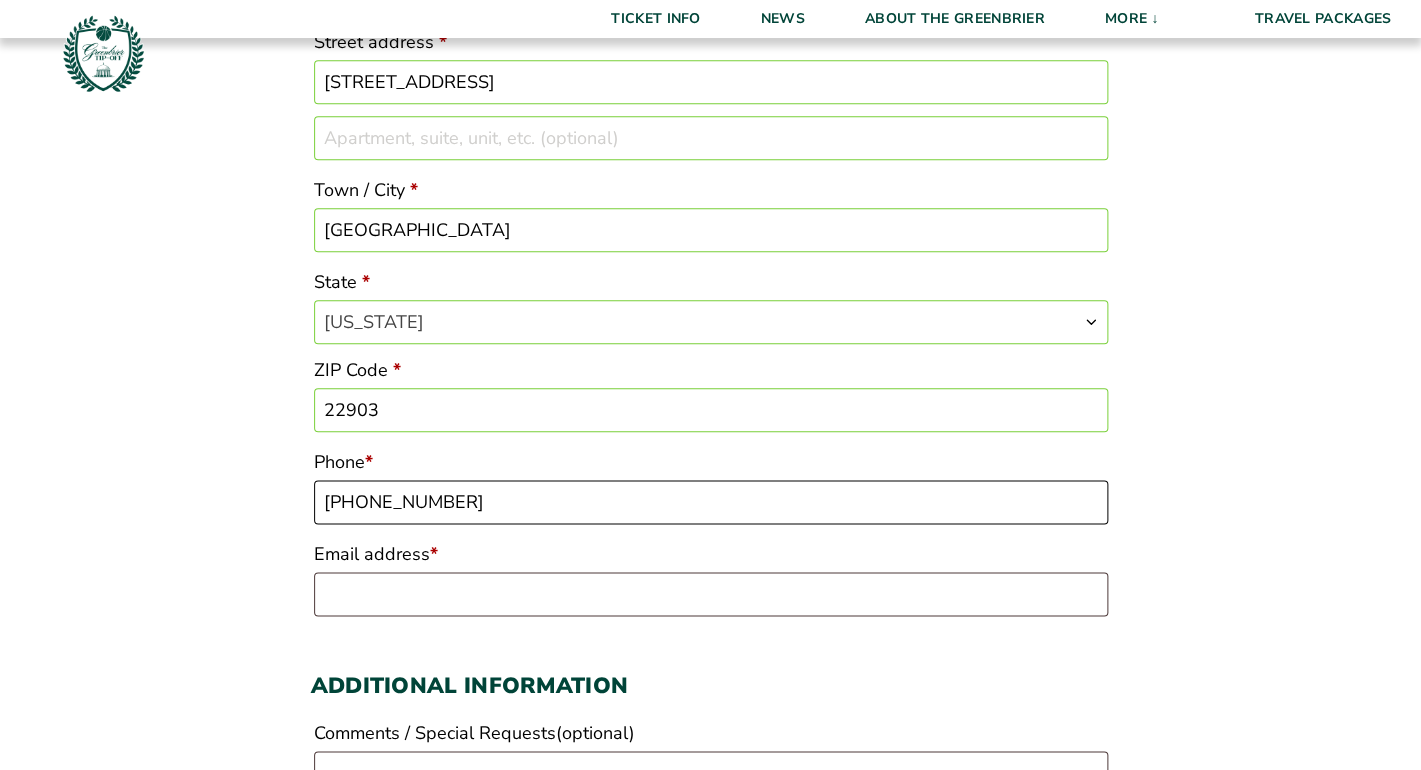 type on "[PHONE_NUMBER]" 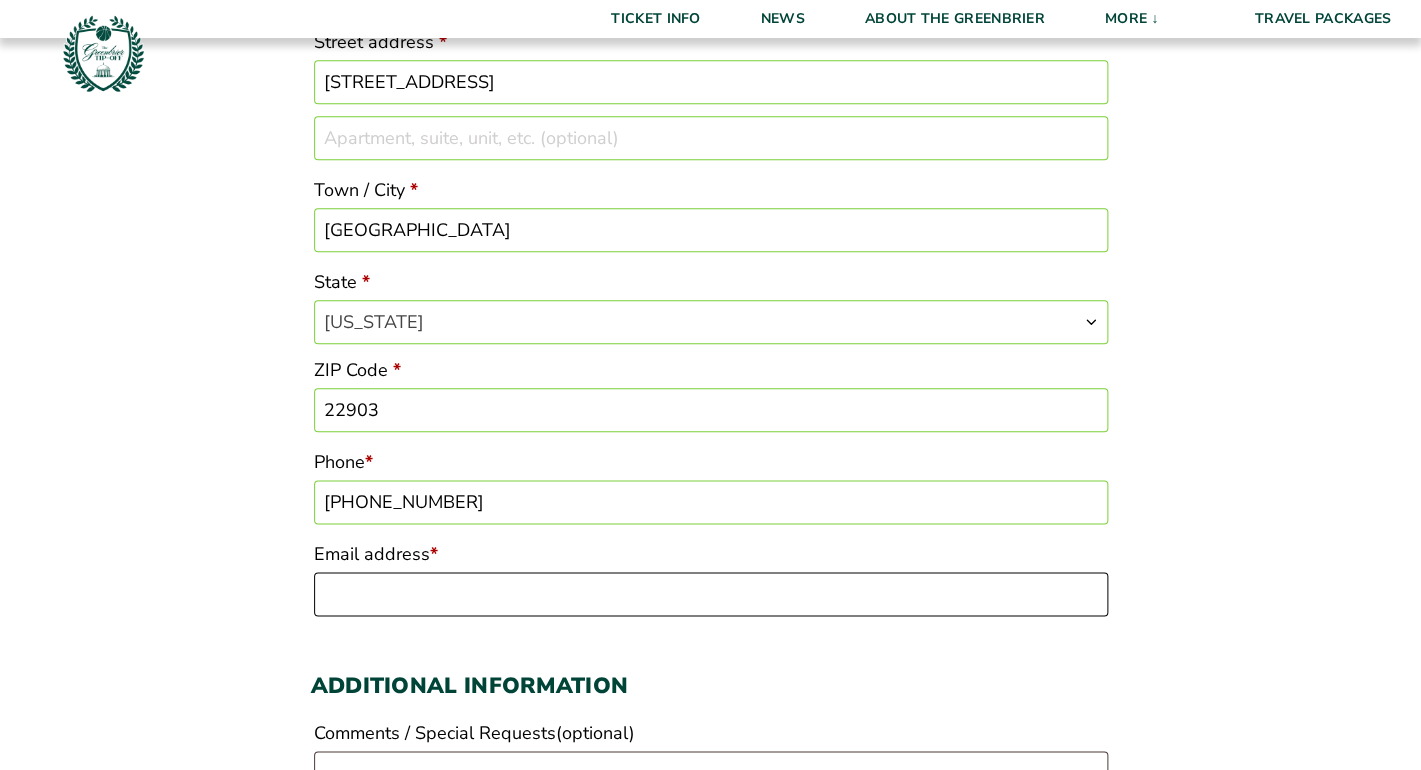 click on "Email address  *" at bounding box center [711, 594] 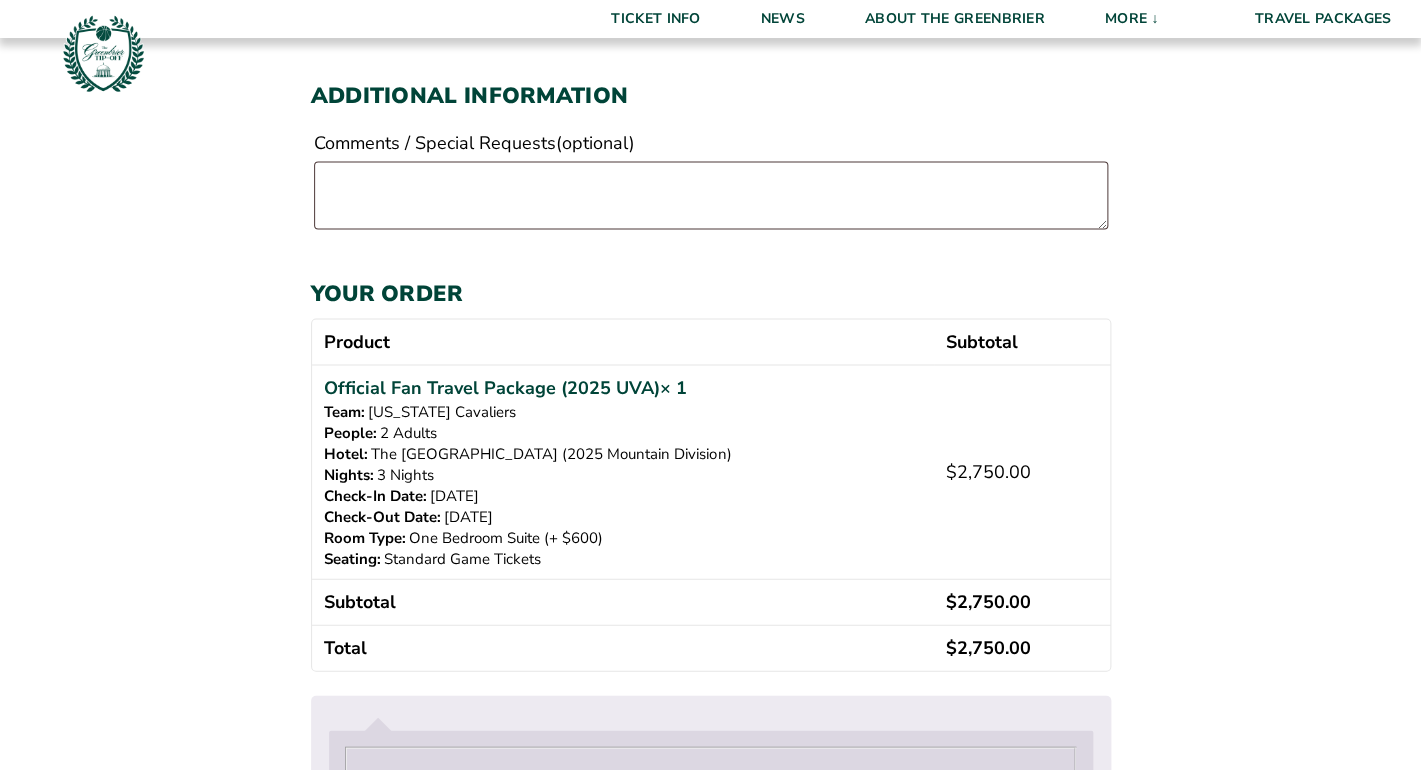scroll, scrollTop: 1225, scrollLeft: 0, axis: vertical 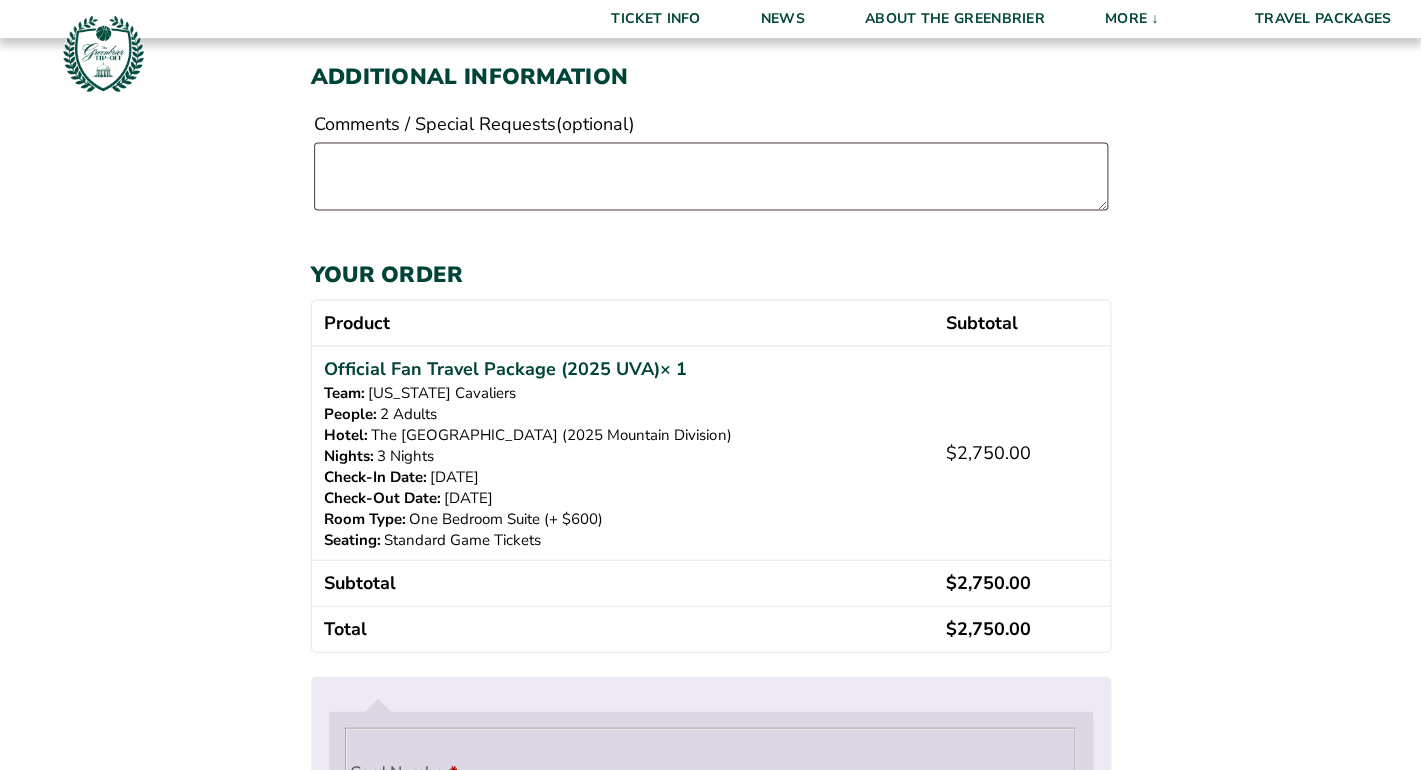 type on "[EMAIL_ADDRESS][DOMAIN_NAME]" 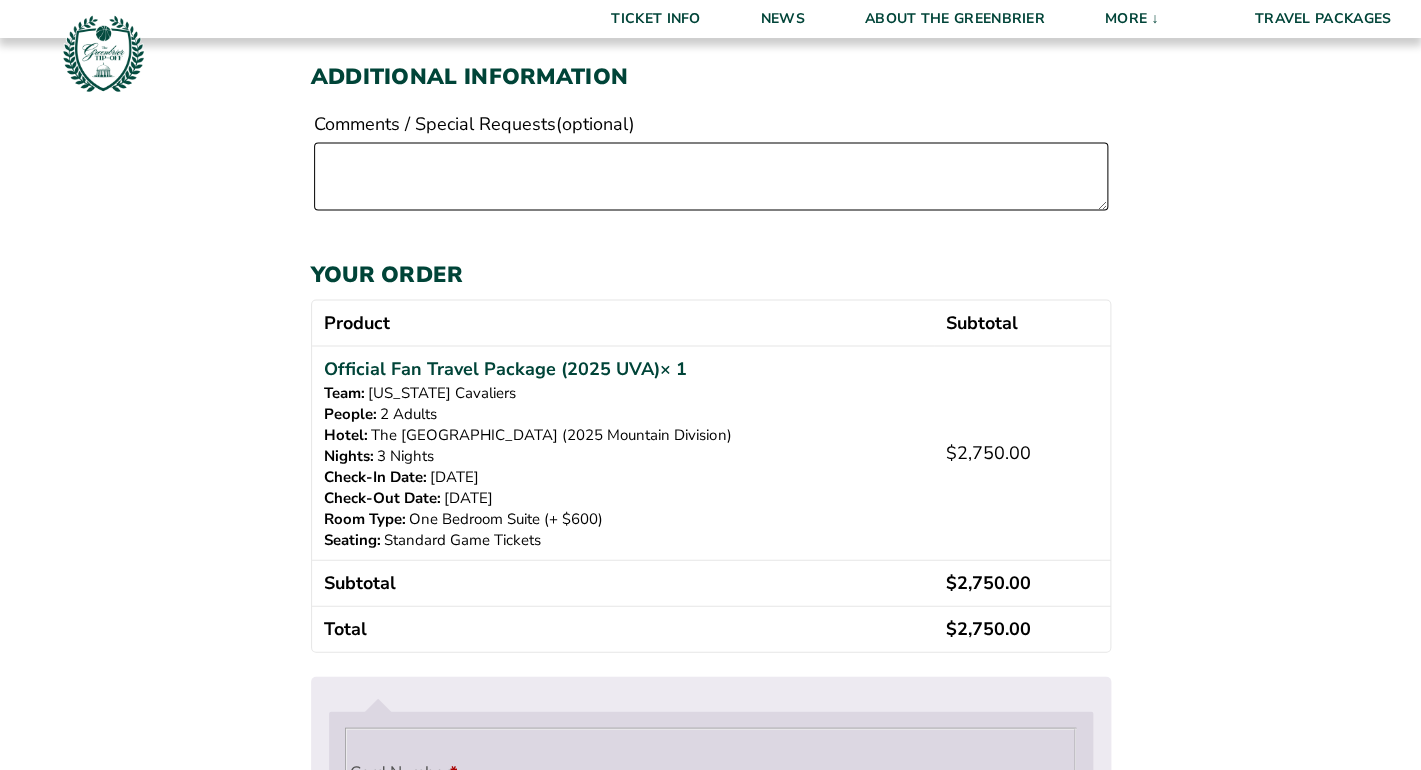 click on "Comments / Special Requests  (optional)" at bounding box center (711, 176) 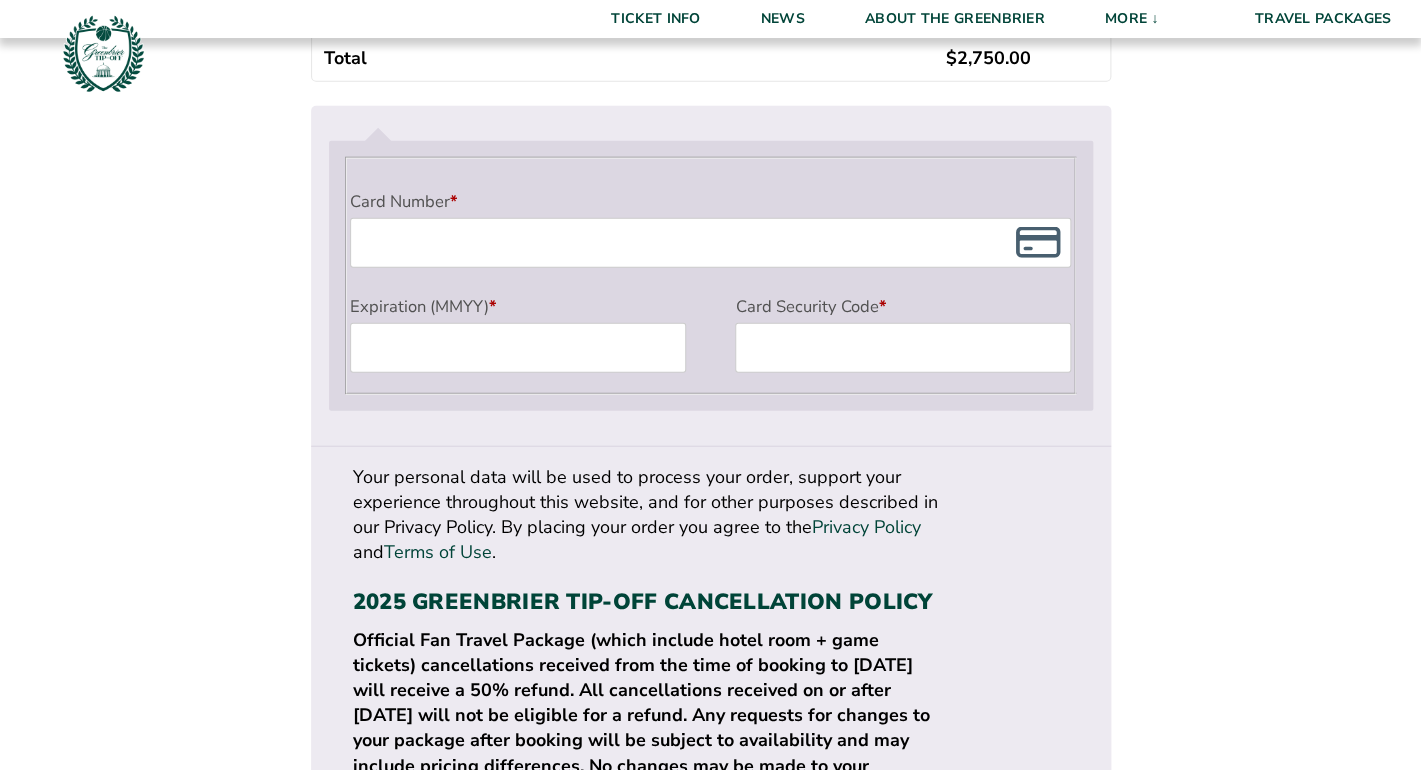 scroll, scrollTop: 1796, scrollLeft: 0, axis: vertical 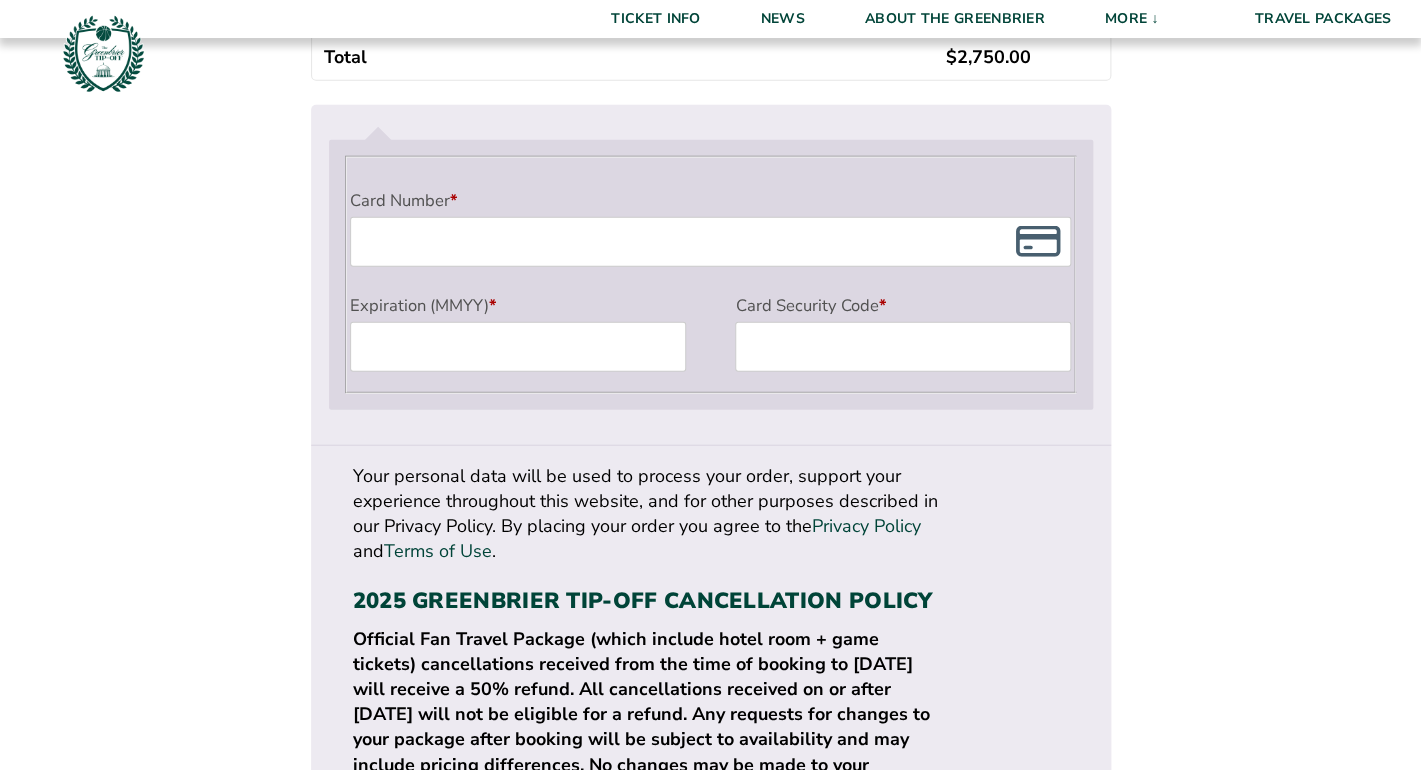 type on "We prefer 2 double beds in our one bedroom suite, if available.  Thank you.
If a walk-in shower is available, rather than a bathtub, that would be our preference.  Thank you." 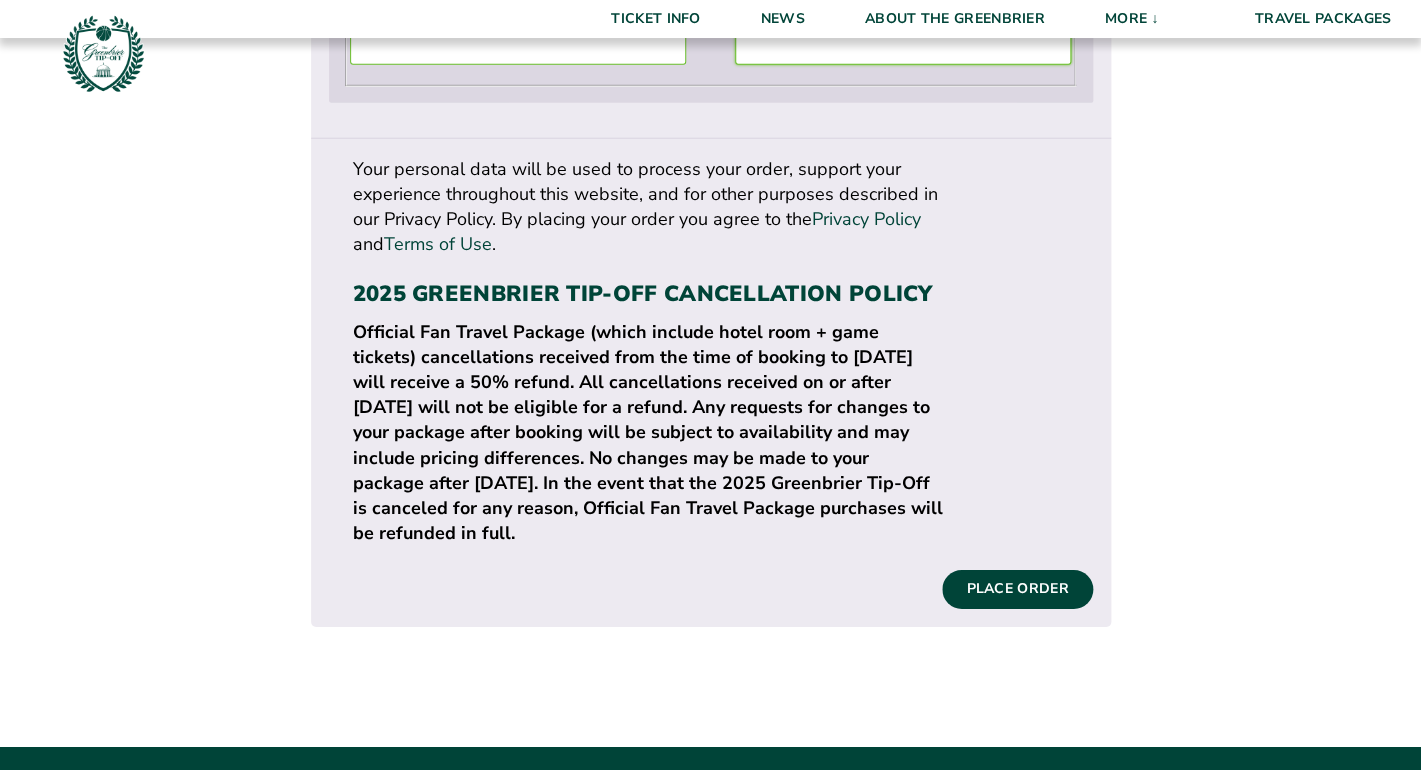 scroll, scrollTop: 2099, scrollLeft: 0, axis: vertical 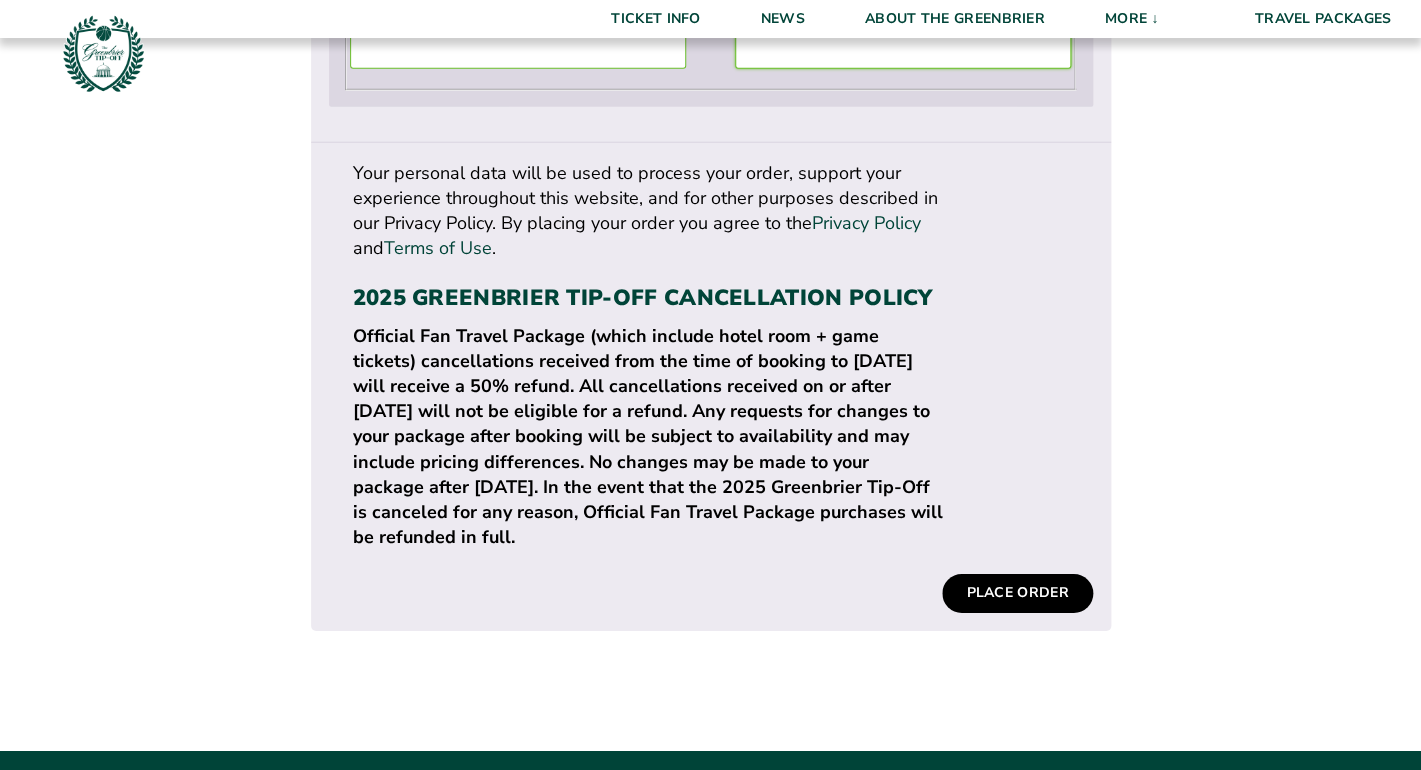 click on "Place order" at bounding box center (1017, 593) 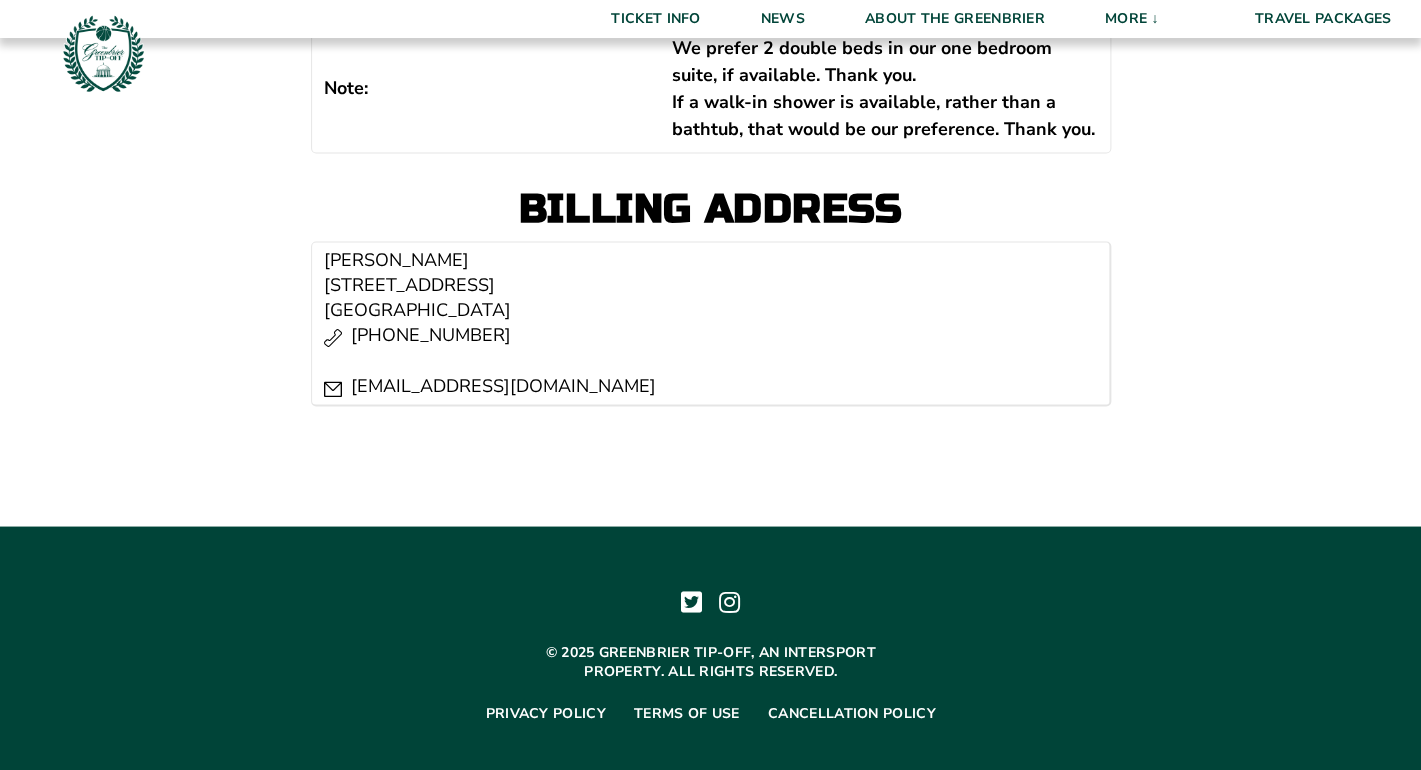 scroll, scrollTop: 0, scrollLeft: 0, axis: both 